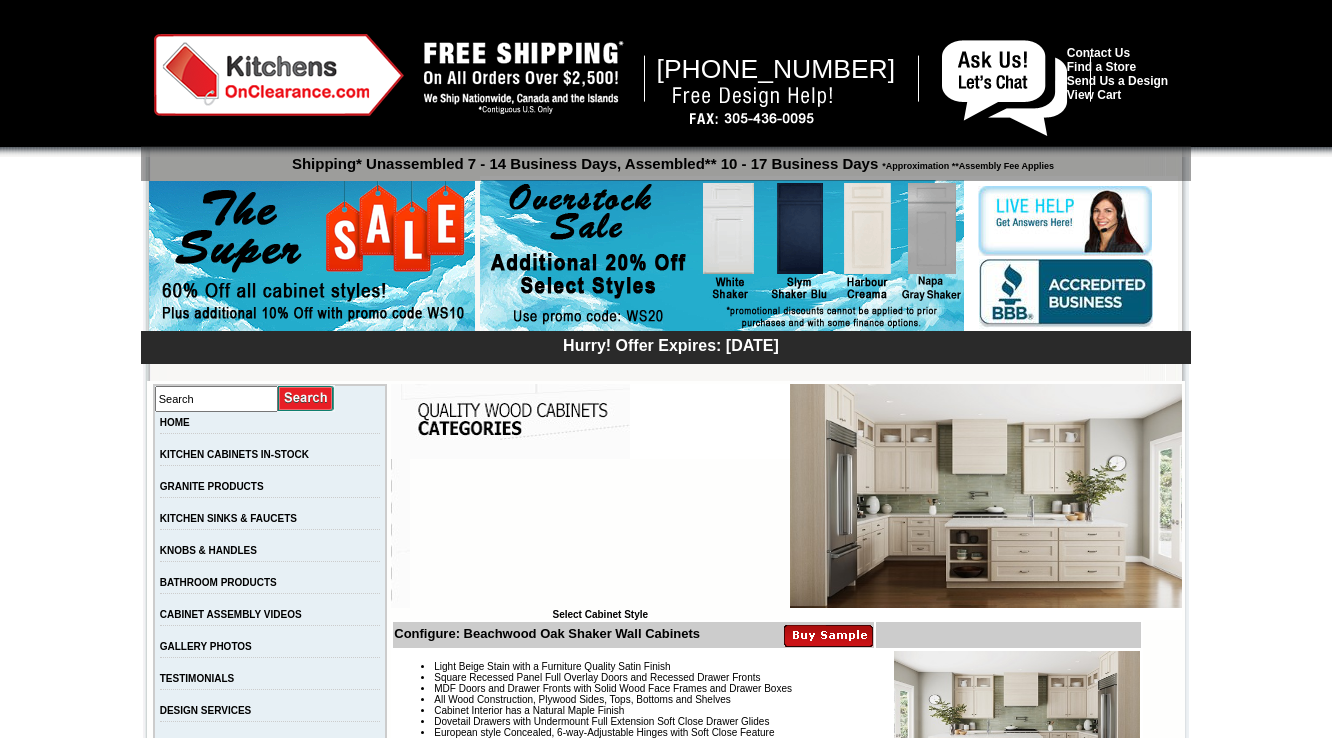 scroll, scrollTop: 0, scrollLeft: 0, axis: both 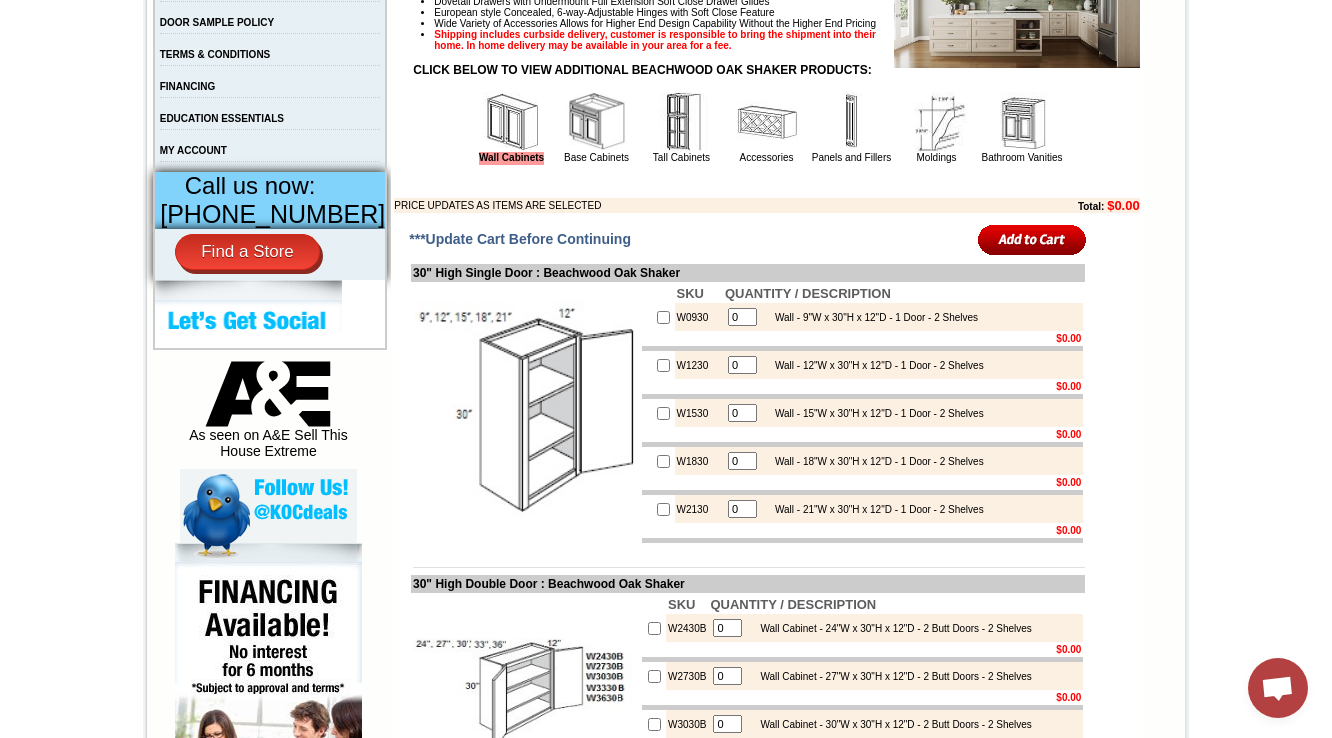 click at bounding box center (766, 182) 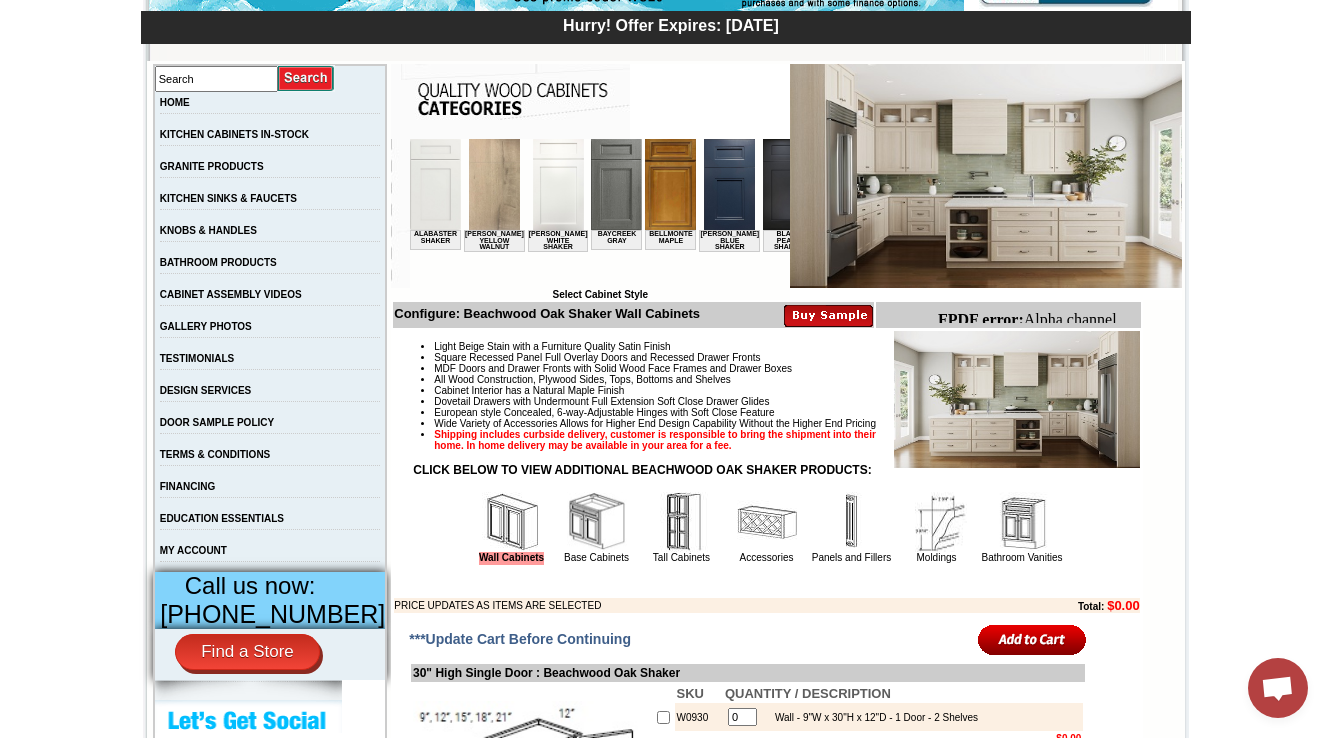 scroll, scrollTop: 480, scrollLeft: 0, axis: vertical 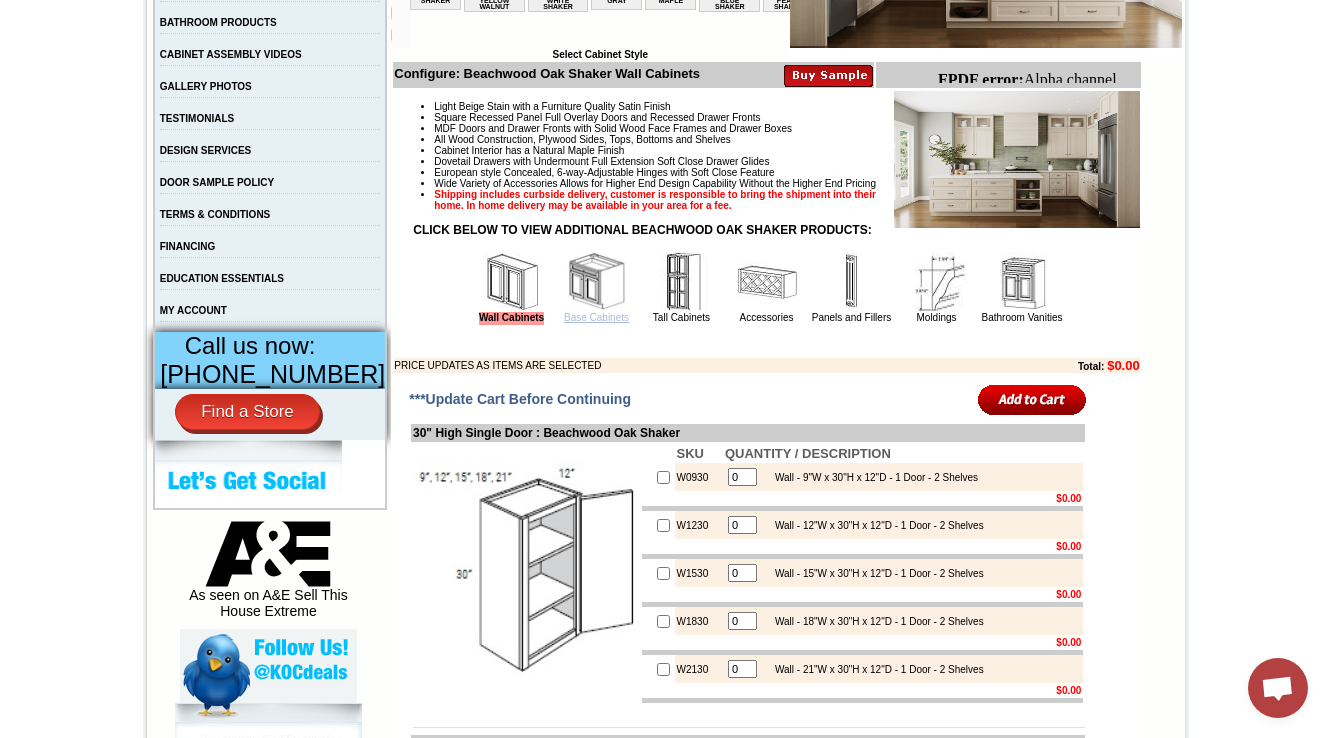 click on "Base Cabinets" at bounding box center [596, 317] 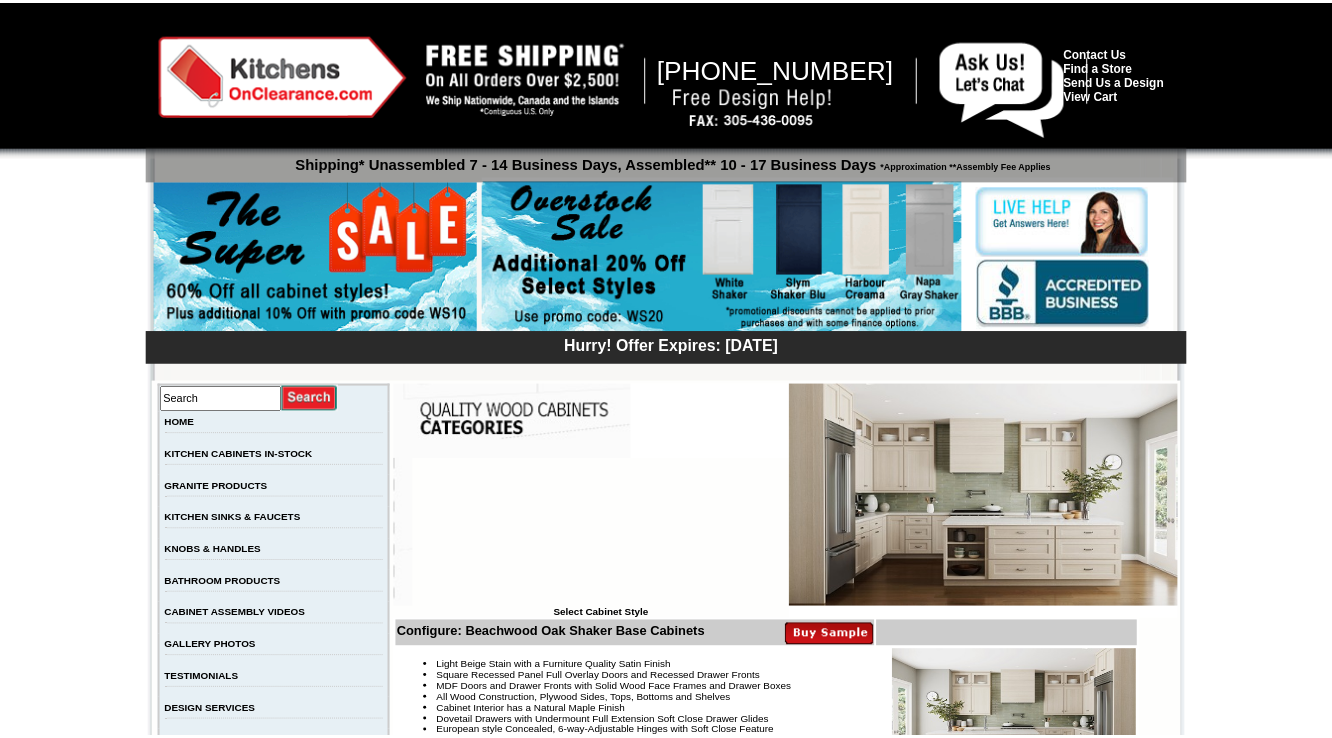 scroll, scrollTop: 0, scrollLeft: 0, axis: both 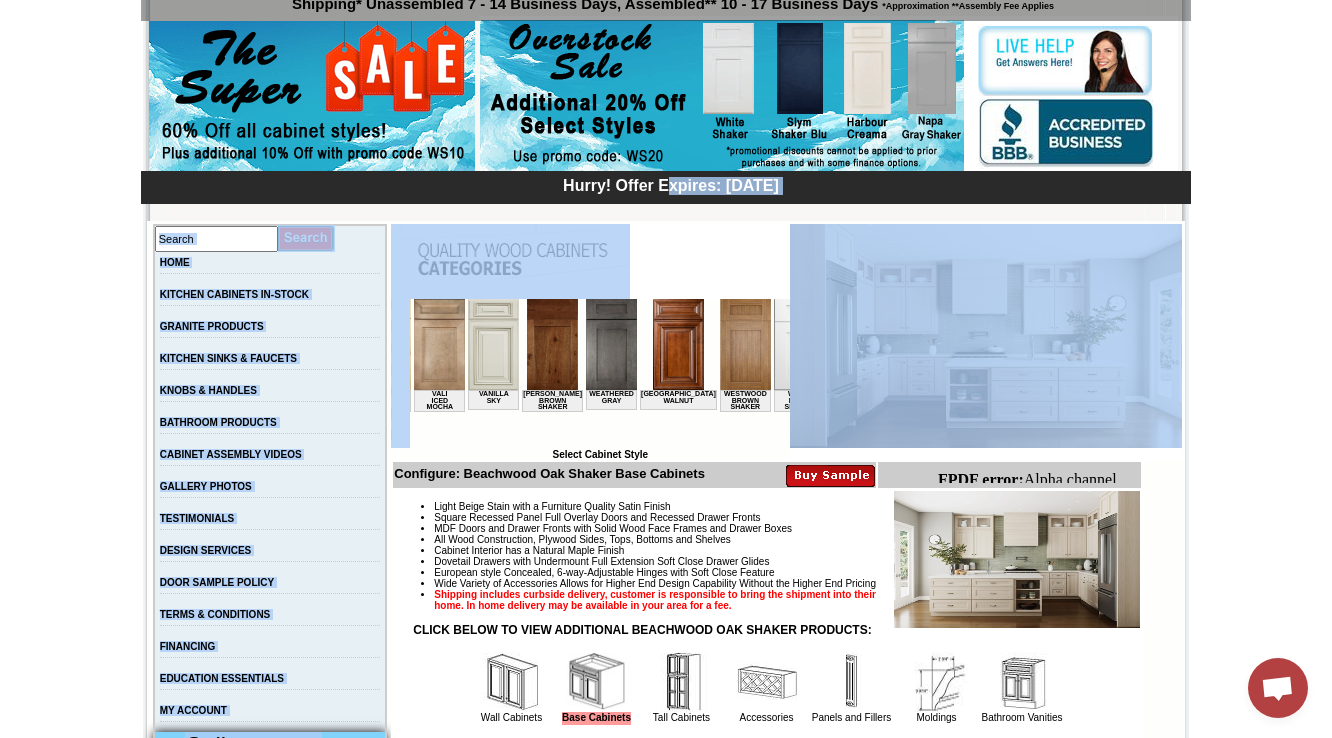 drag, startPoint x: 994, startPoint y: 479, endPoint x: 498, endPoint y: 343, distance: 514.3073 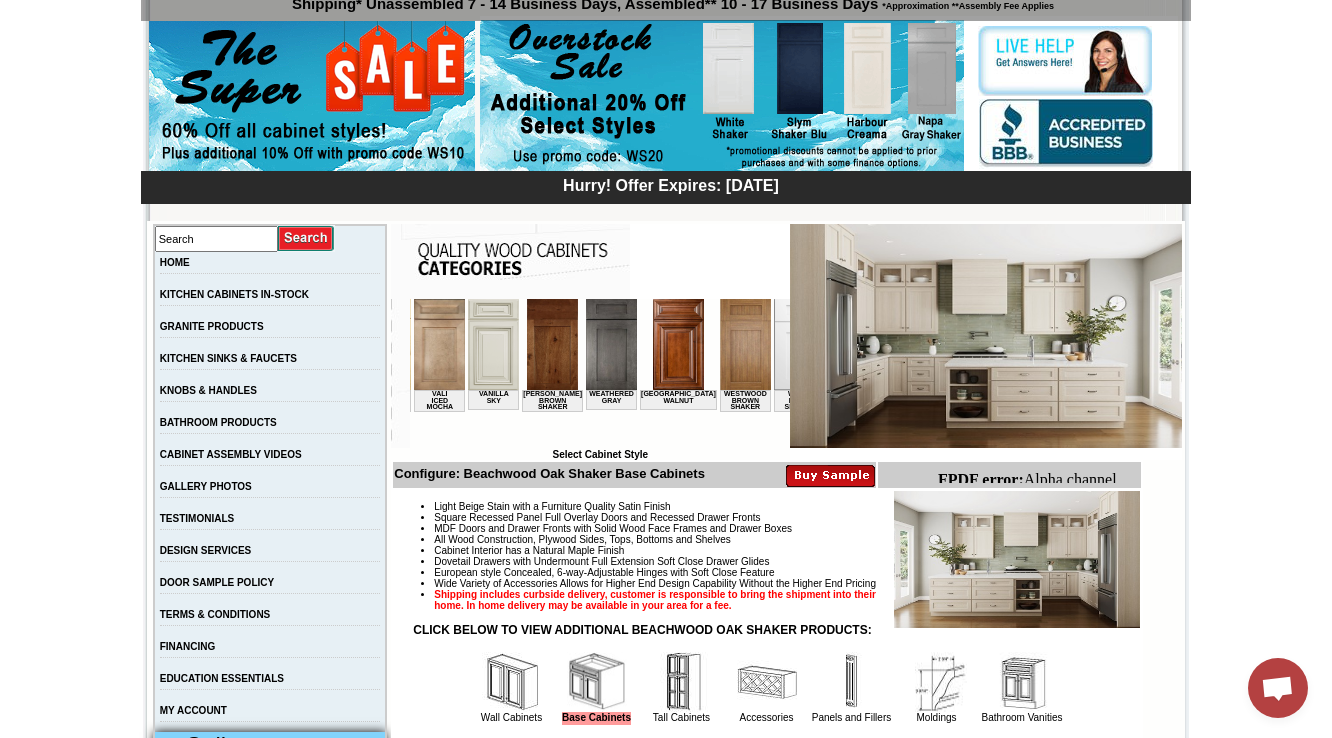 click on "Browser incompatible
Select Cabinet Style" at bounding box center (600, 379) 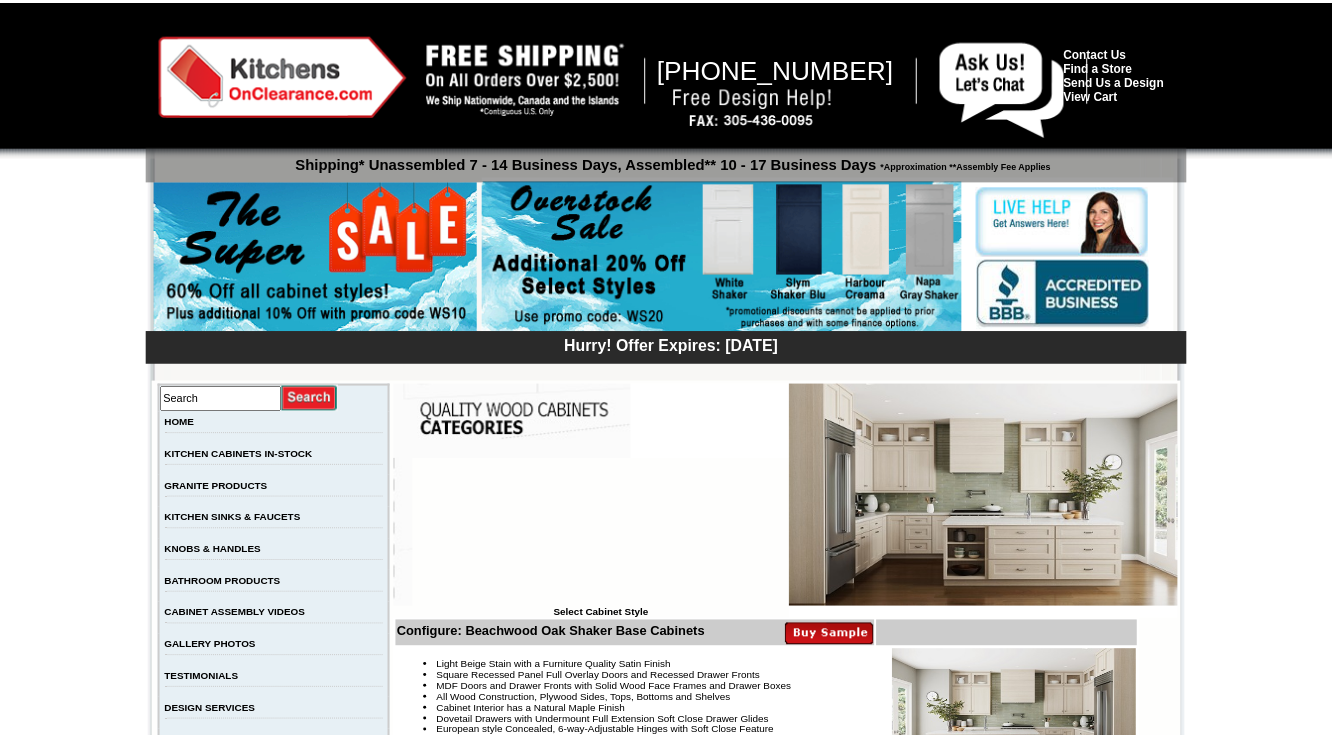 scroll, scrollTop: 151, scrollLeft: 0, axis: vertical 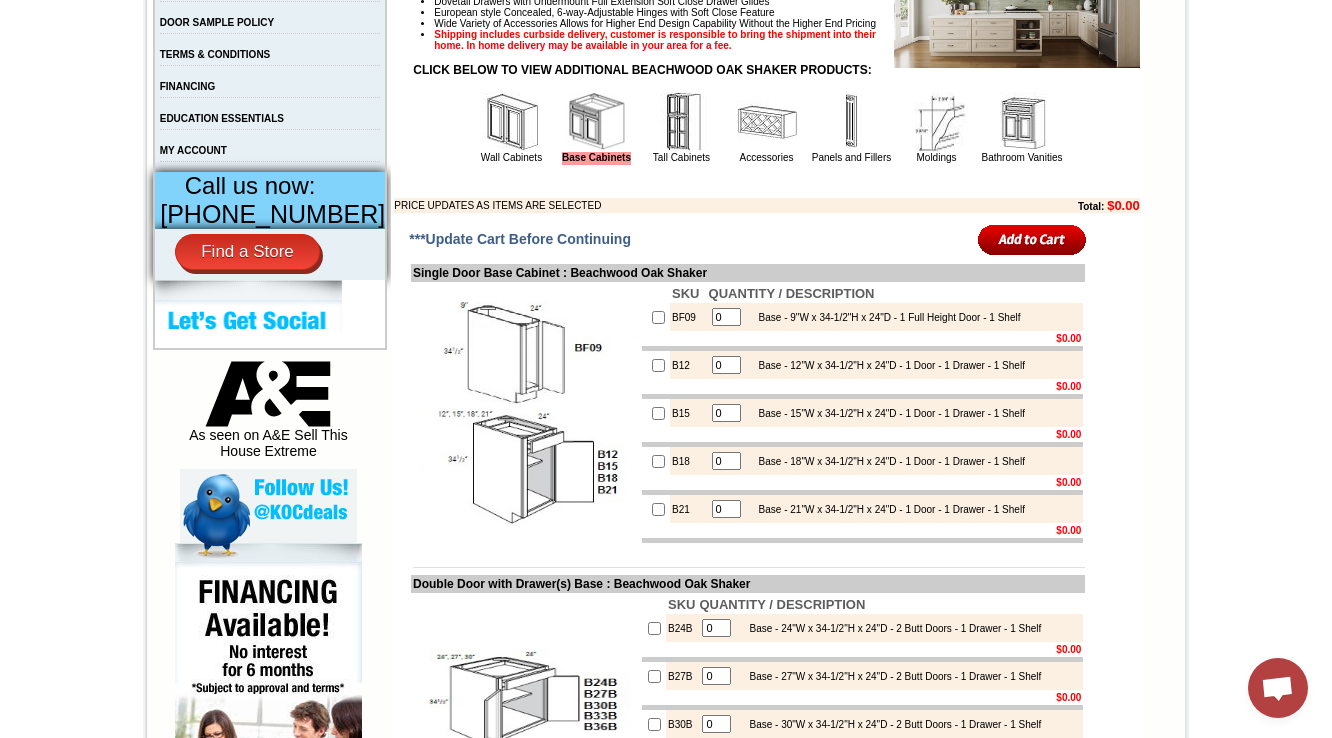 click at bounding box center [512, 122] 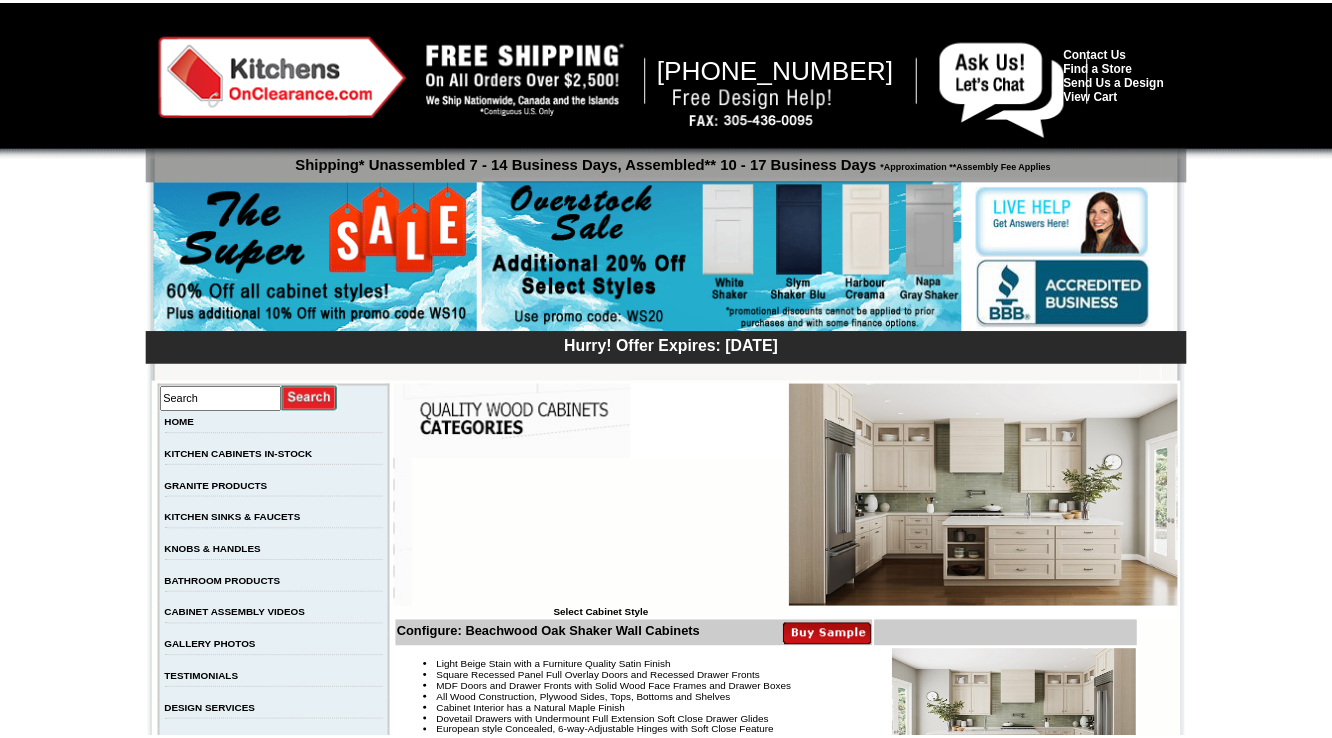 scroll, scrollTop: 0, scrollLeft: 0, axis: both 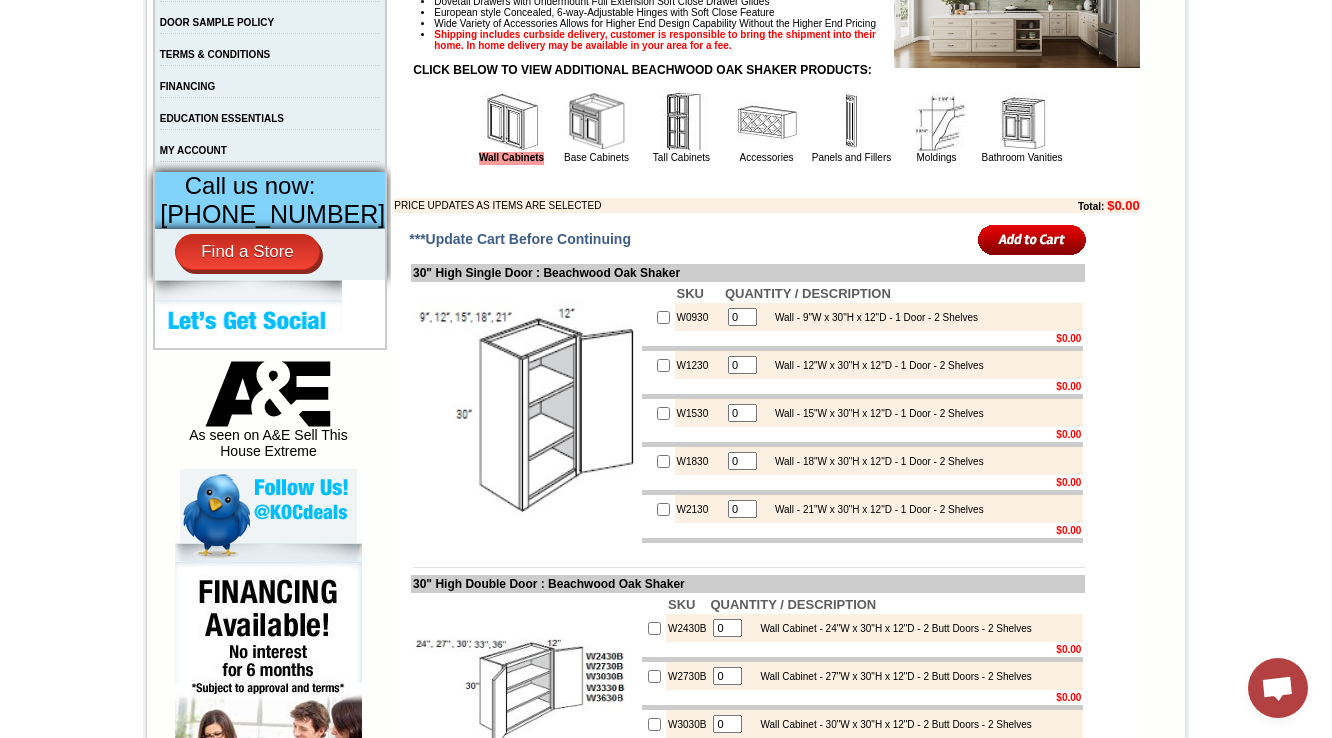 click at bounding box center [1022, 122] 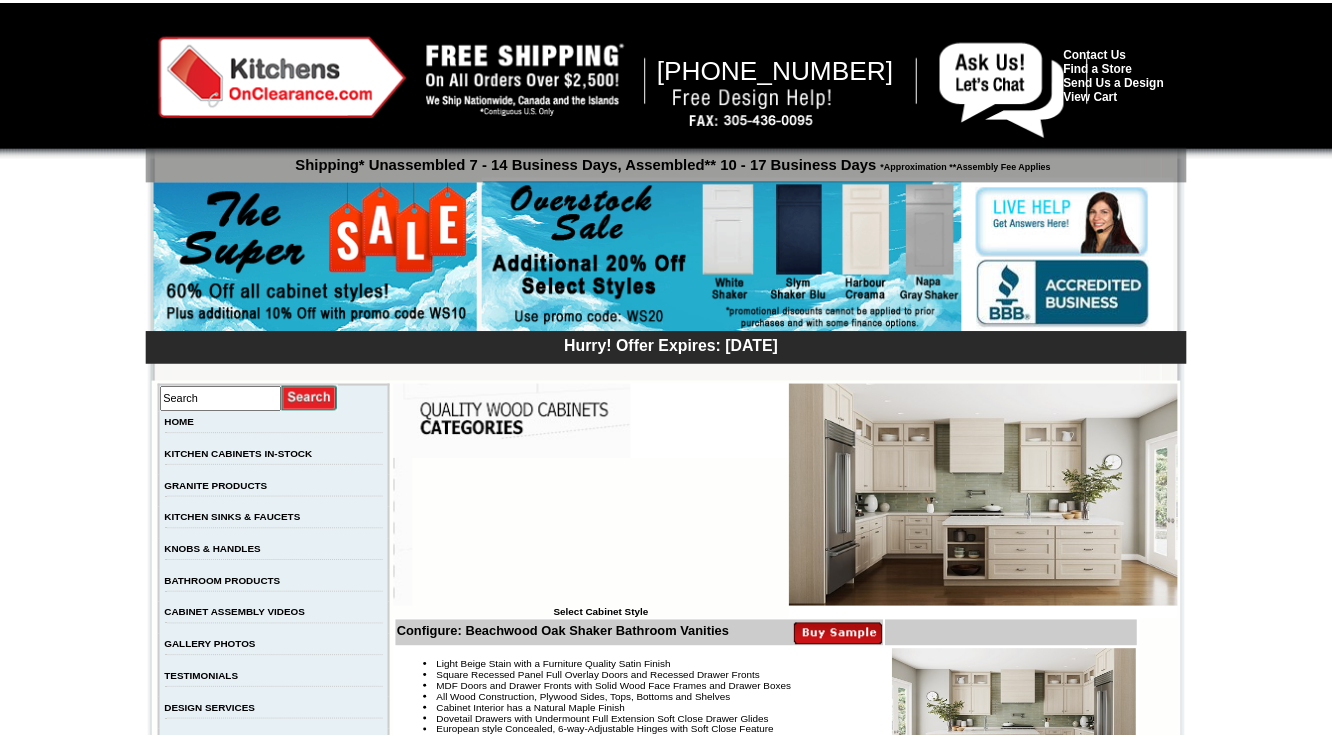 scroll, scrollTop: 0, scrollLeft: 0, axis: both 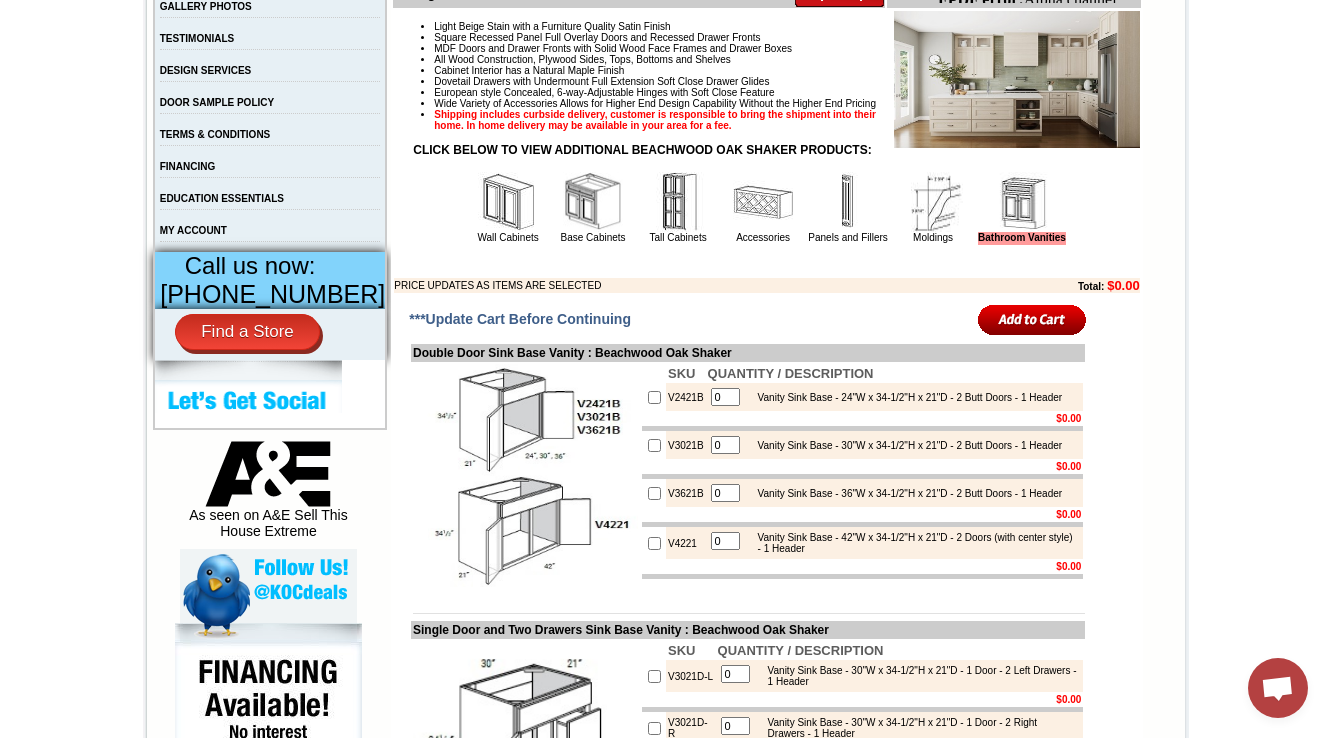 click at bounding box center [933, 202] 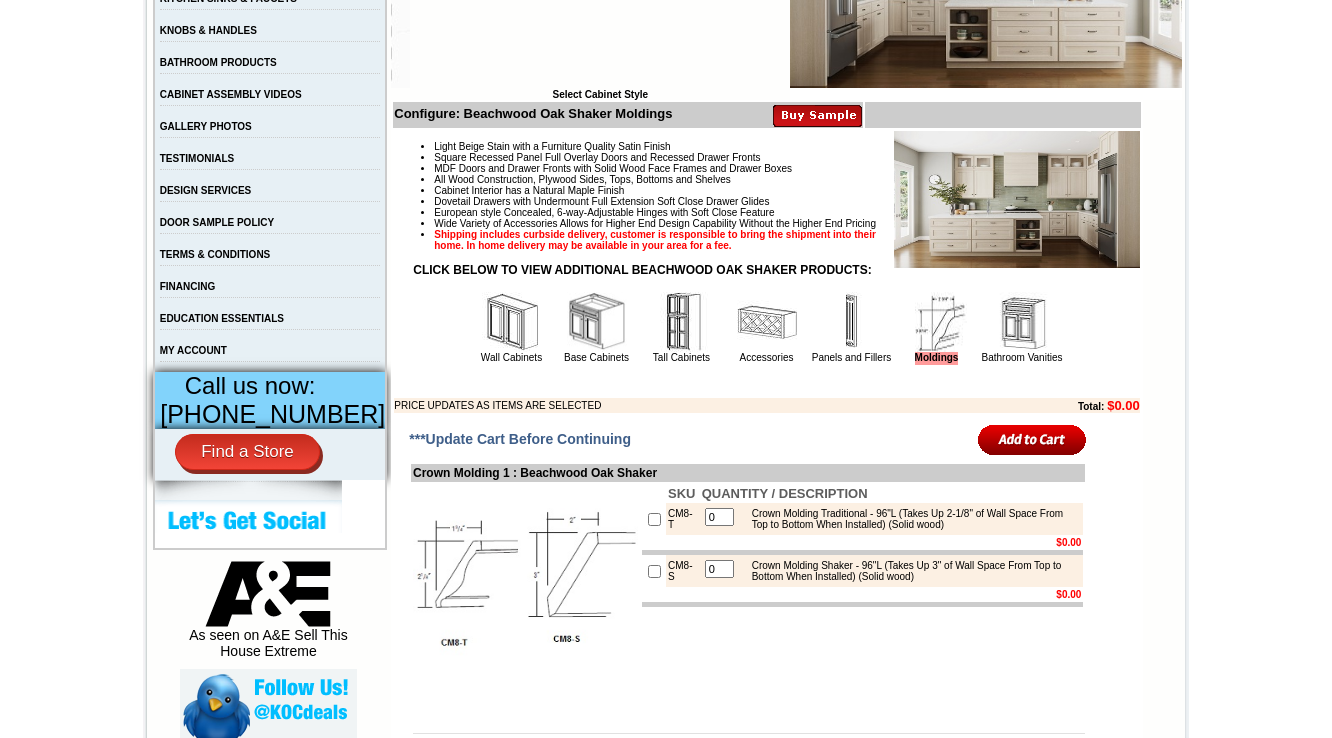 scroll, scrollTop: 560, scrollLeft: 0, axis: vertical 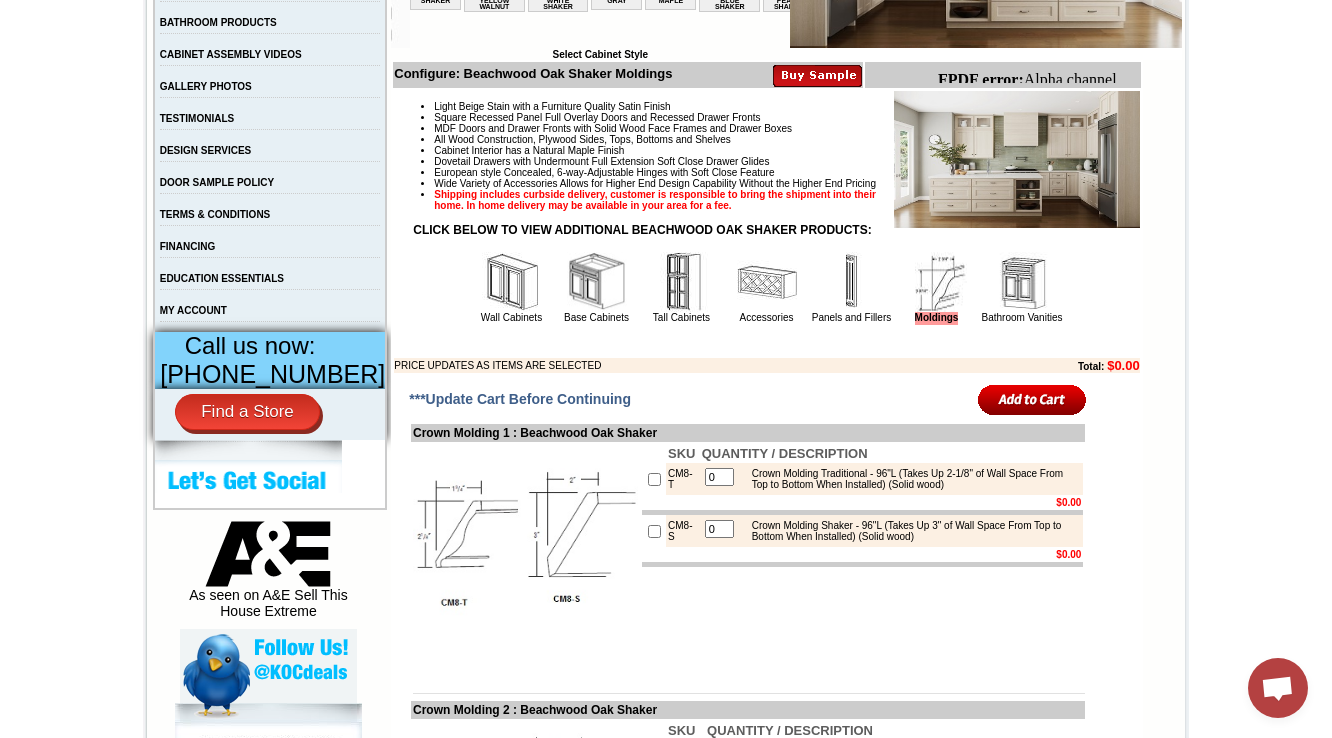 click on "Panels and Fillers" at bounding box center [852, 287] 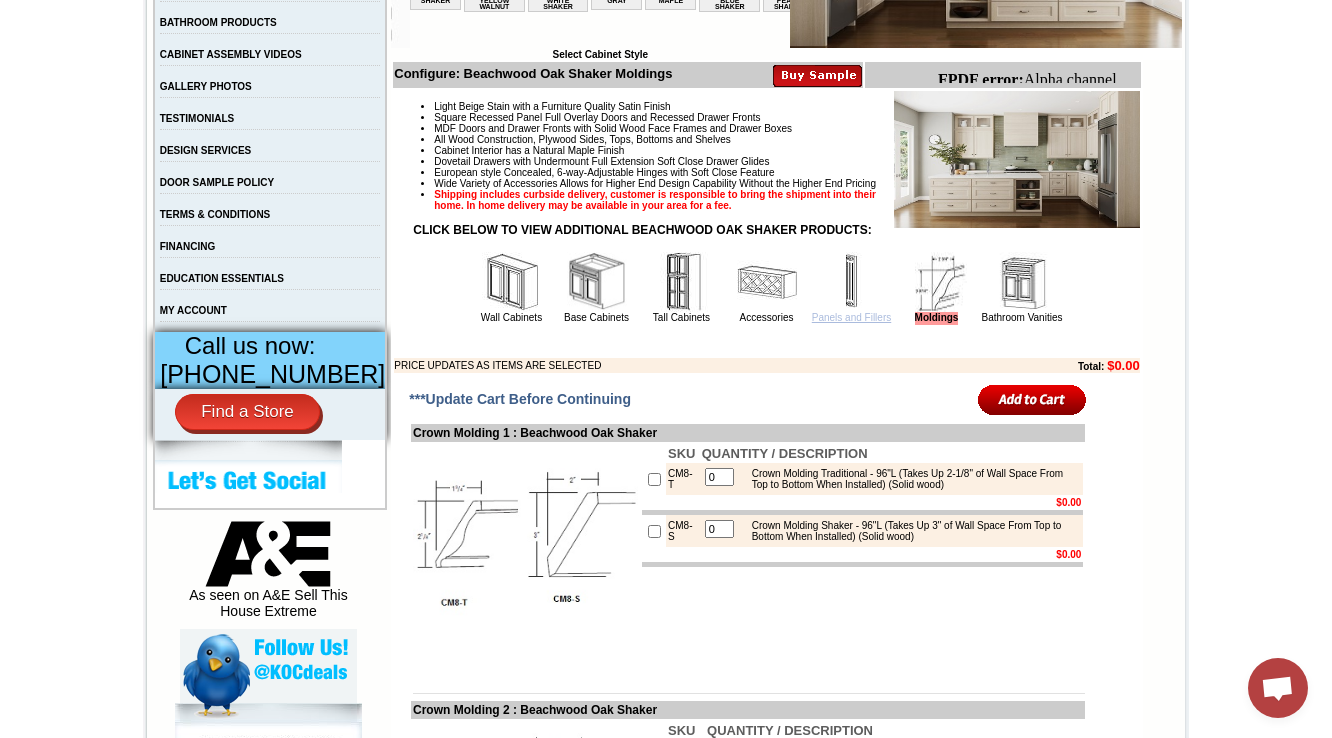 click on "Panels and Fillers" at bounding box center (851, 317) 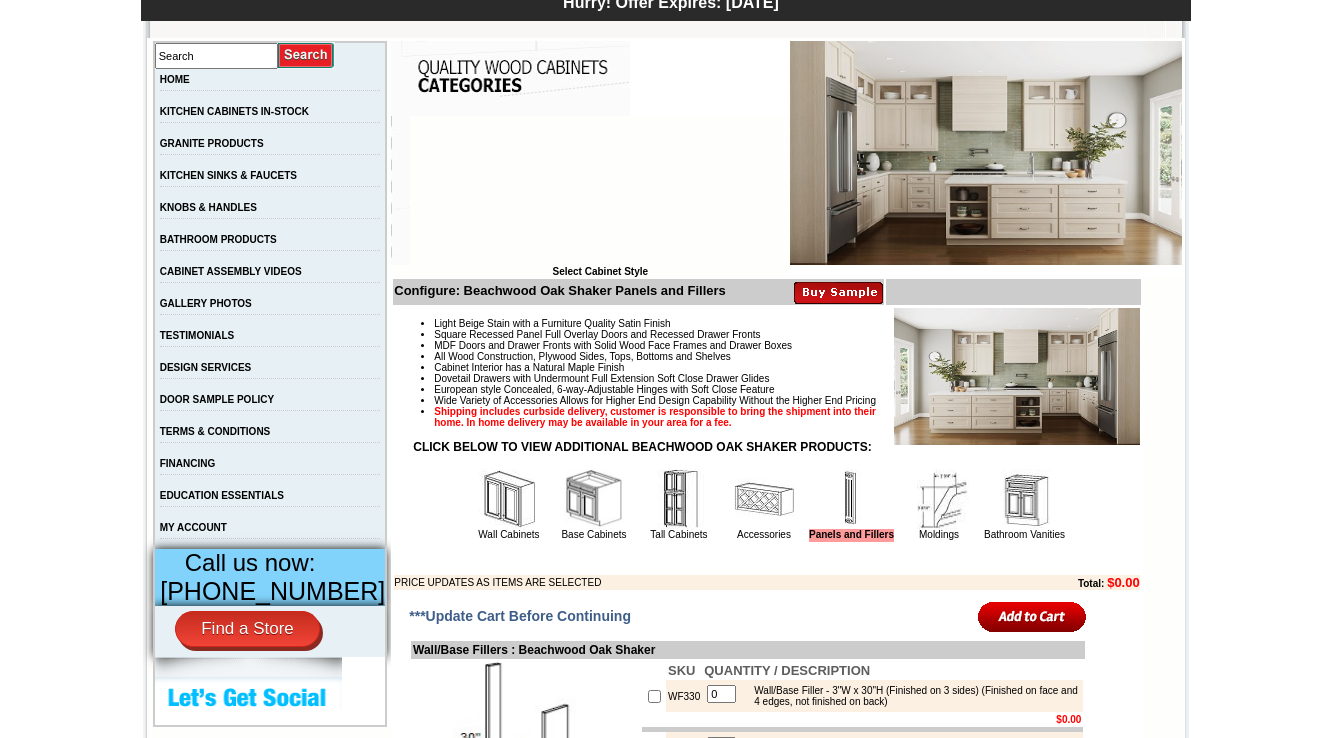 scroll, scrollTop: 400, scrollLeft: 0, axis: vertical 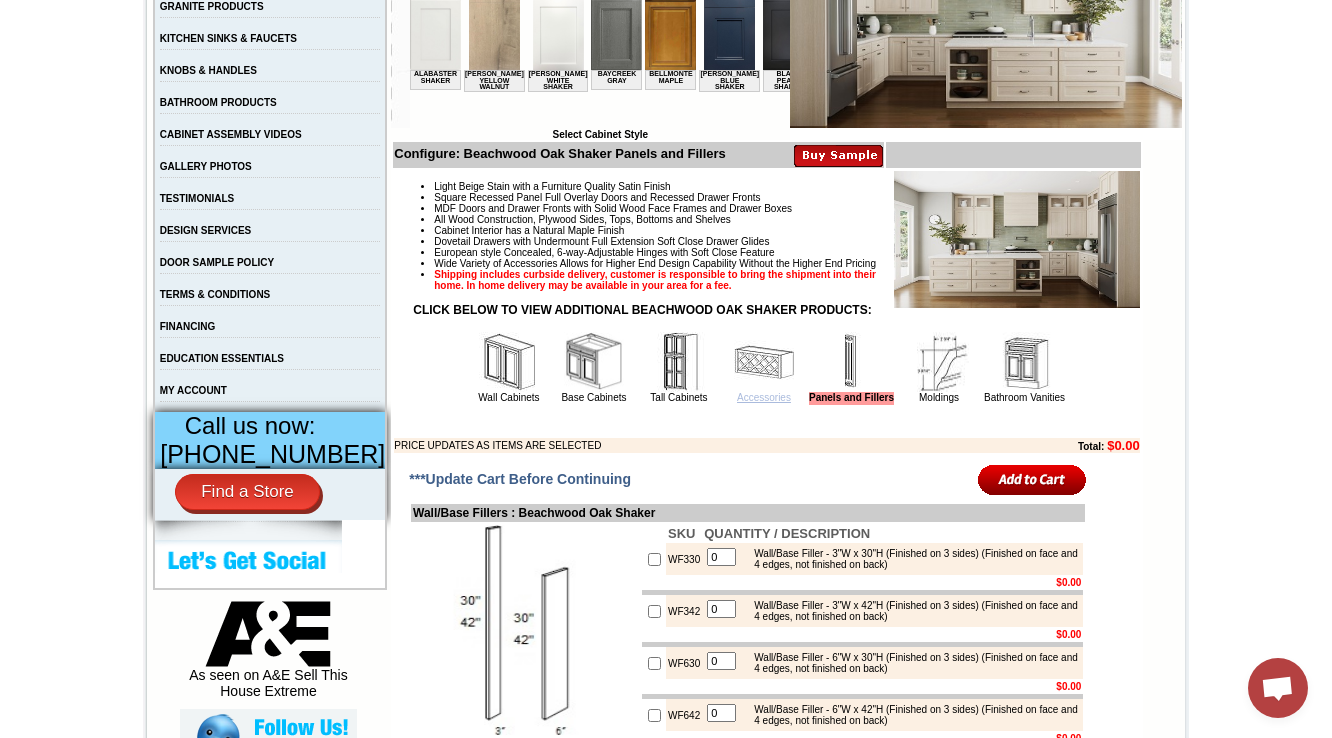 click on "Accessories" at bounding box center (764, 397) 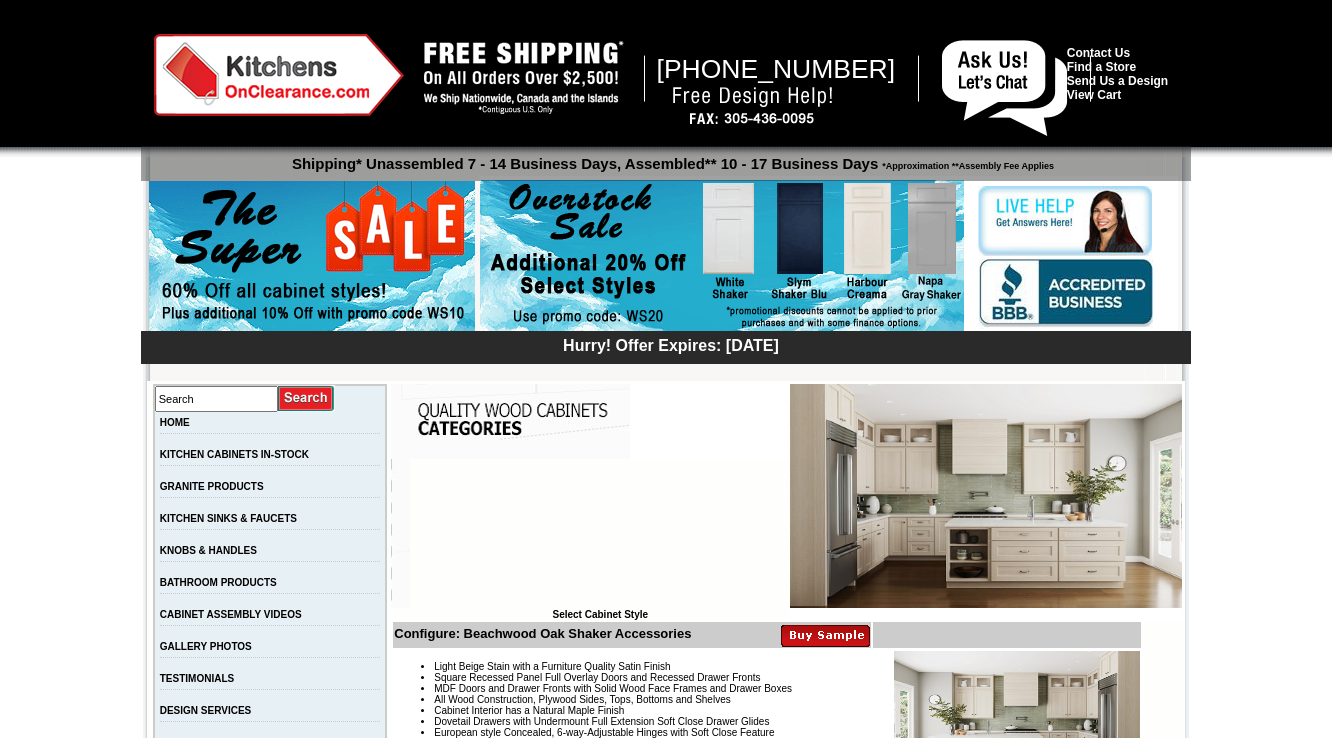 scroll, scrollTop: 0, scrollLeft: 0, axis: both 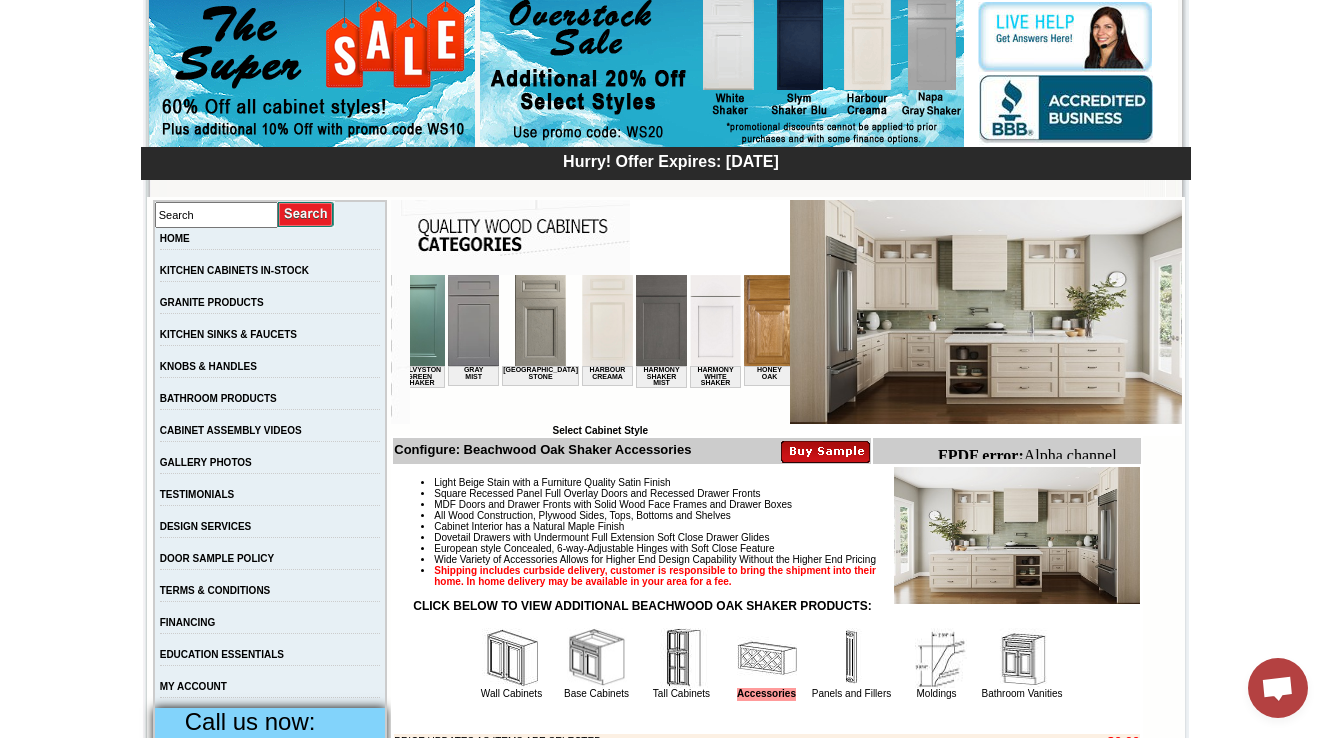 click on "Alabaster Shaker
Altmann Yellow Walnut
Ashton White Shaker
Baycreek Gray
Bellmonte Maple
Belton Blue Shaker
Black Pearl Shaker
Black Valley Shaker
Blue Aura Shaker
Blue Linen
Blue Night
Blue Royalle
Blue Valley Shaker
Brentwood Shaker
Charlotte Spice
Concord Cherry Shaker
Cream Valley Shaker
Dark Epic Shaker
Della Gloss Slate
Della Matte White
Della White Gloss
Ebony Stained Shaker
Galvyston Green Shaker
Gray Mist
Hanover Stone
Harbour Creama
Harmony Shaker Mist
Harmony White Shaker
Honey Oak
Kentwood Natural Shaker
Landmark Shaker Oak
Madison Mahogany Maple
Manor Brown
Manor Harvest
Manor Slate
Manor Stone
Manor White
Maxwell Yellow Oak
Merrimac Cinder
Monterey Grey
Mountain Gray
Napa Gray Shaker
Nash Matte Sand
Nash Ocean Matte
Oxford White
Polished Ivory
Rayne Blue Matte
Rayne Matte Black
Rayne Matte Green
Rayne White Matte
Salona Sage
Seattle Gray
Silver Horizon
Slym Brown Shaker
Slym Shaker" 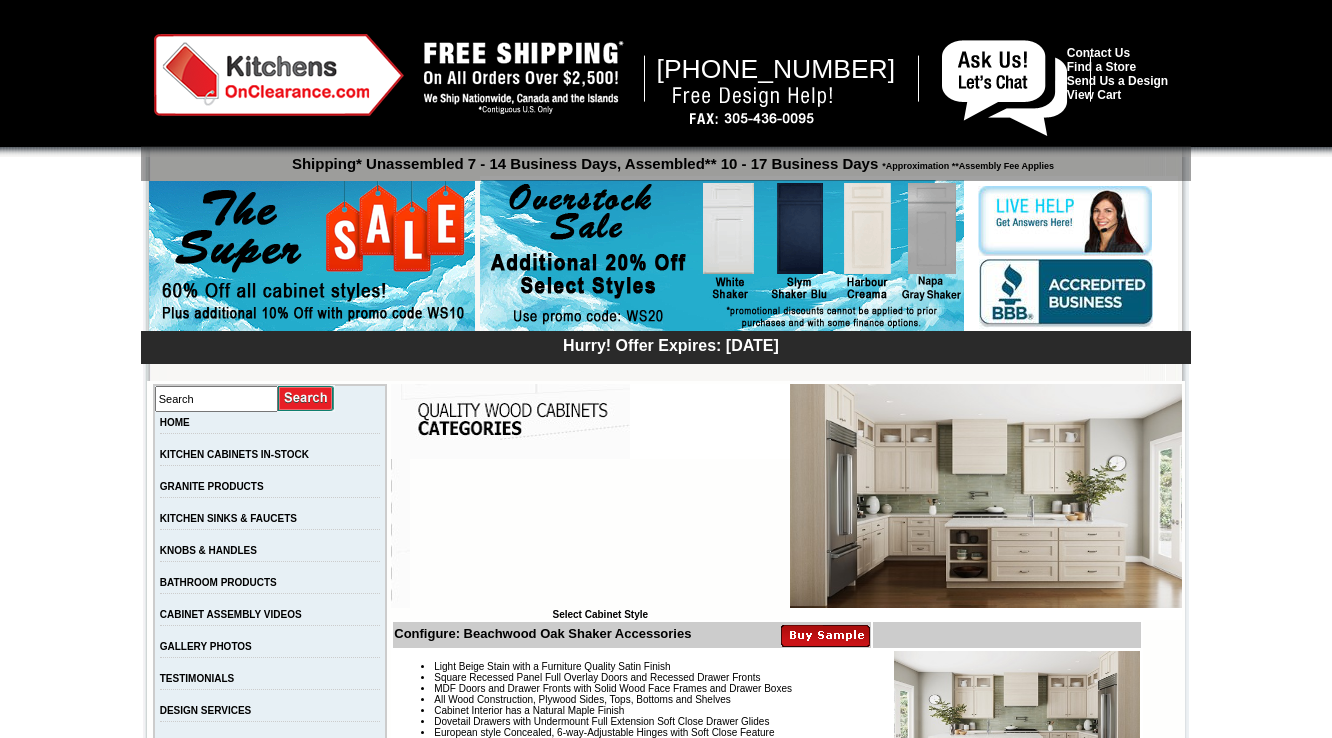 scroll, scrollTop: 184, scrollLeft: 0, axis: vertical 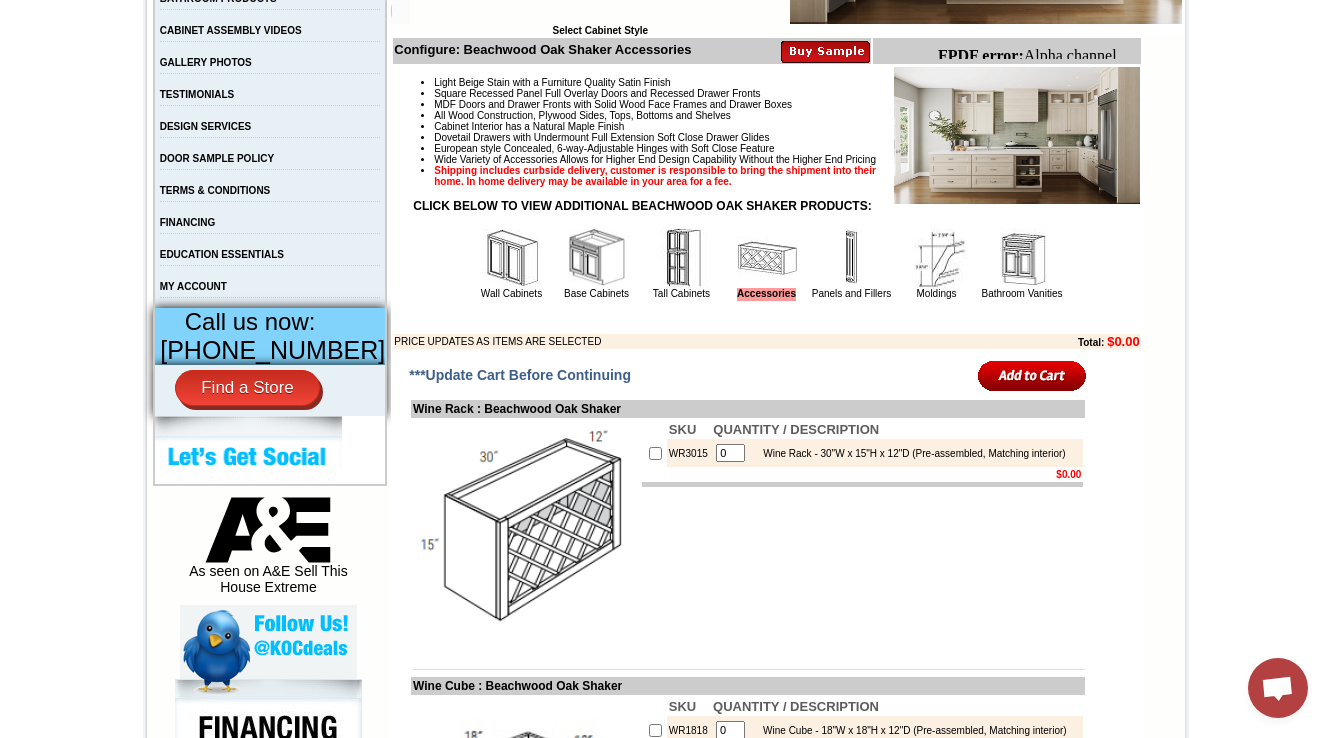 click at bounding box center (852, 258) 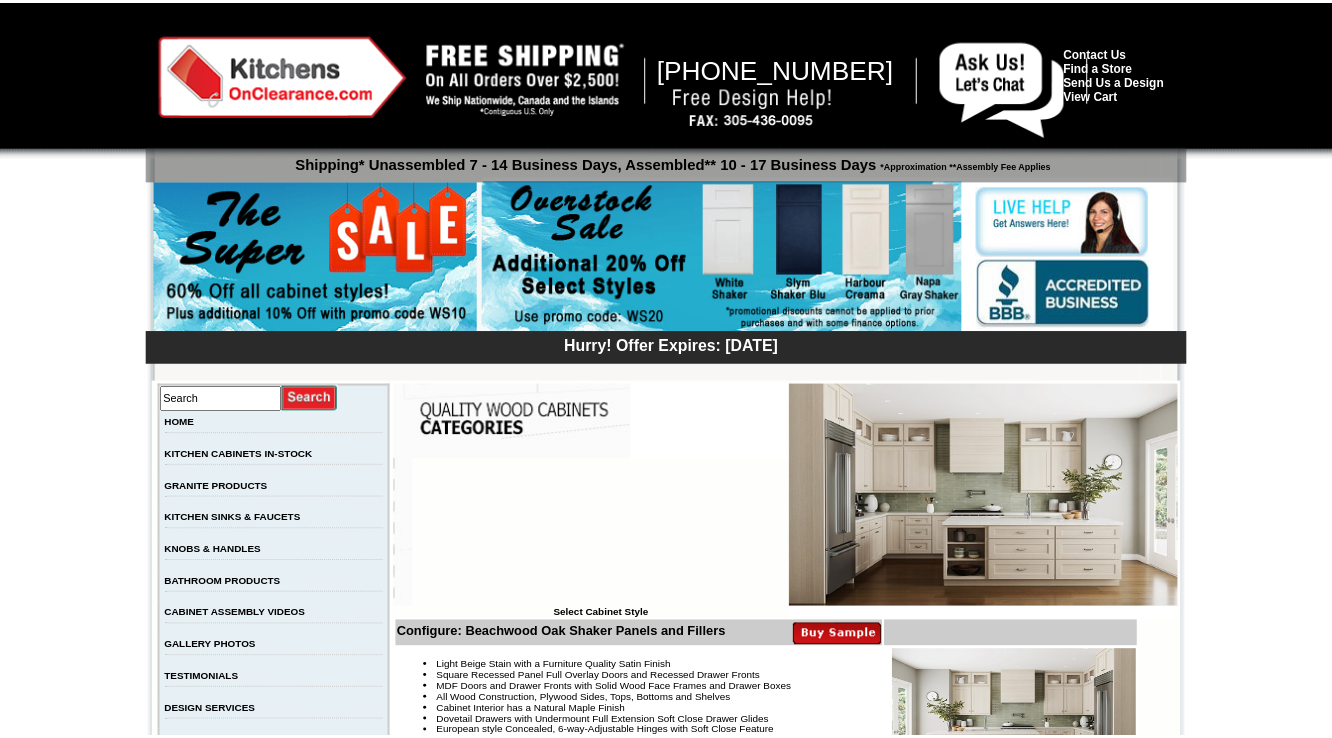 scroll, scrollTop: 0, scrollLeft: 0, axis: both 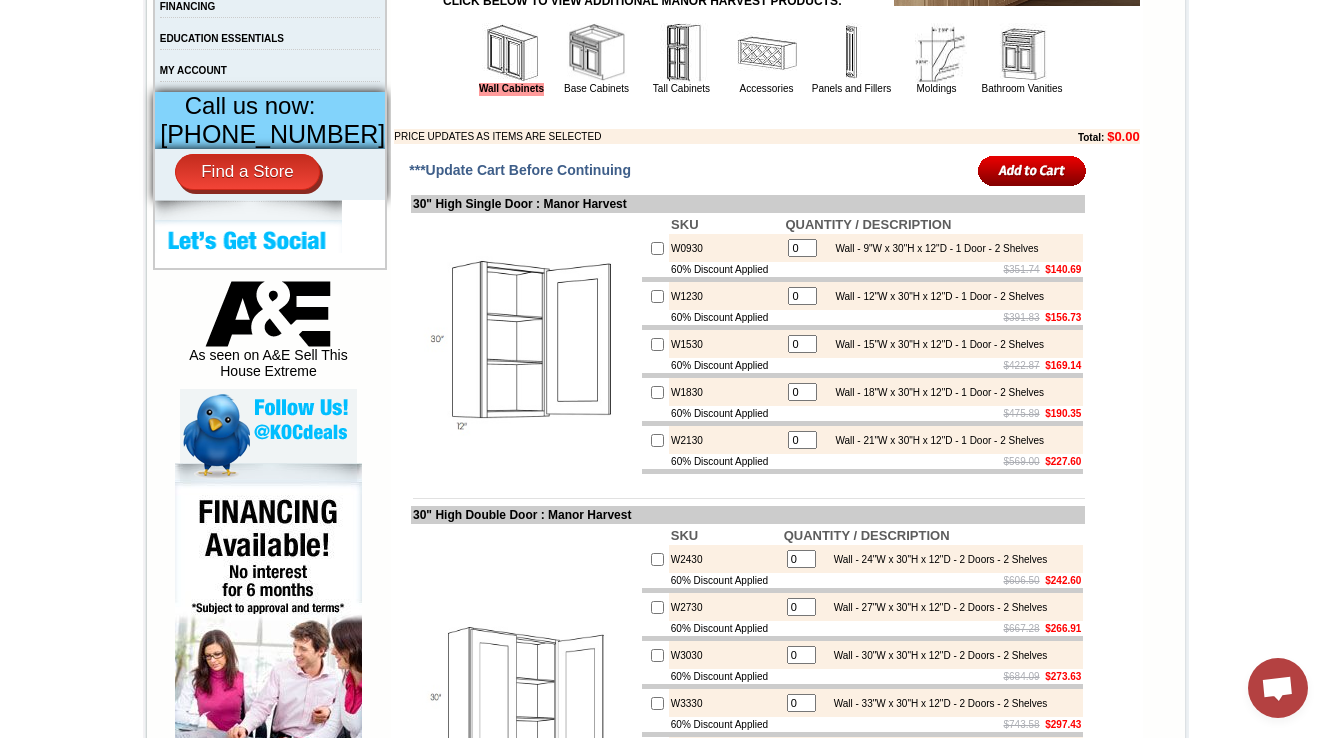 click at bounding box center (597, 53) 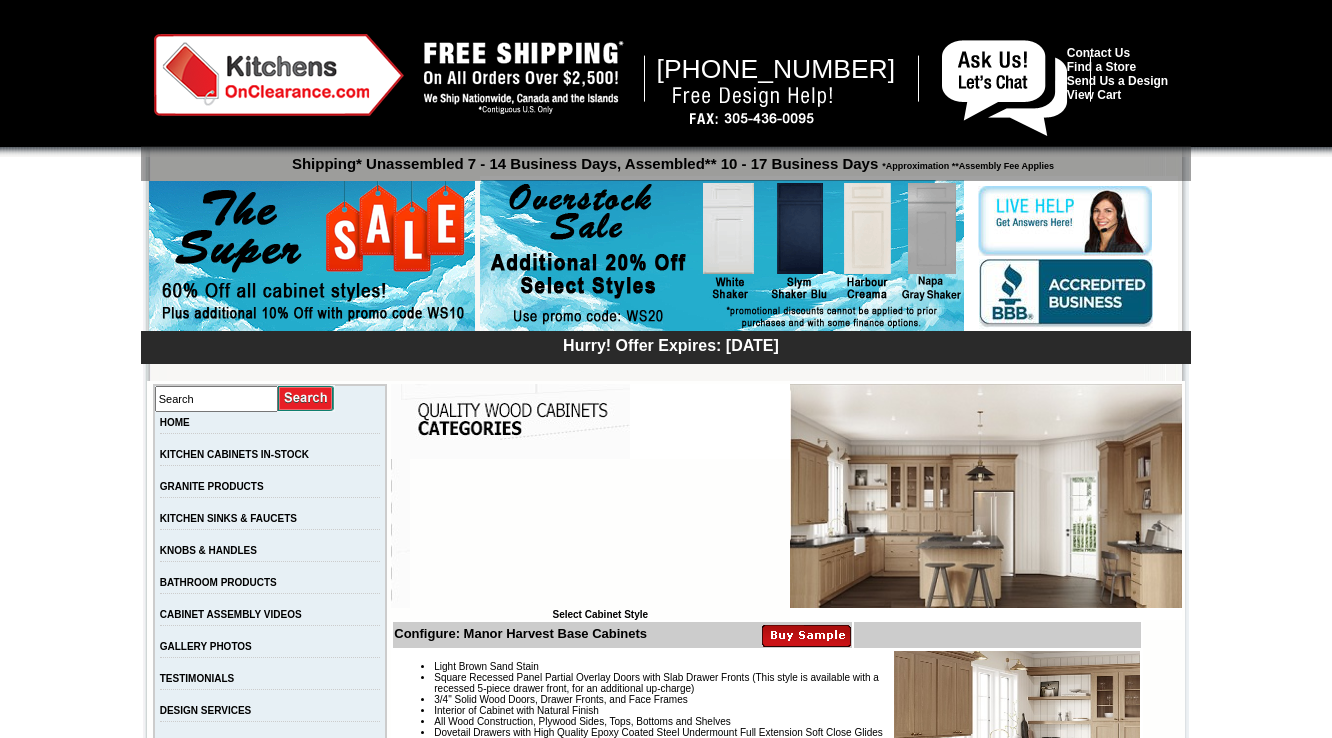 scroll, scrollTop: 0, scrollLeft: 0, axis: both 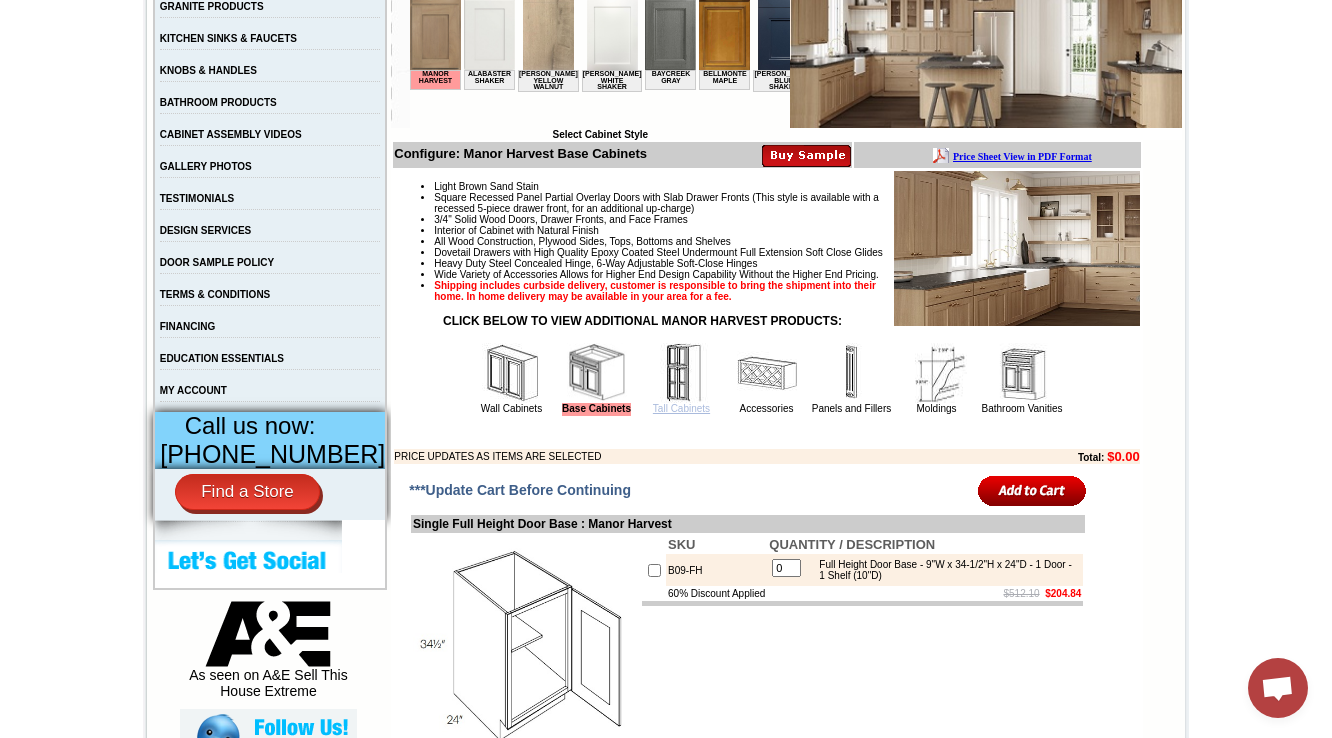 click on "Tall Cabinets" at bounding box center (681, 408) 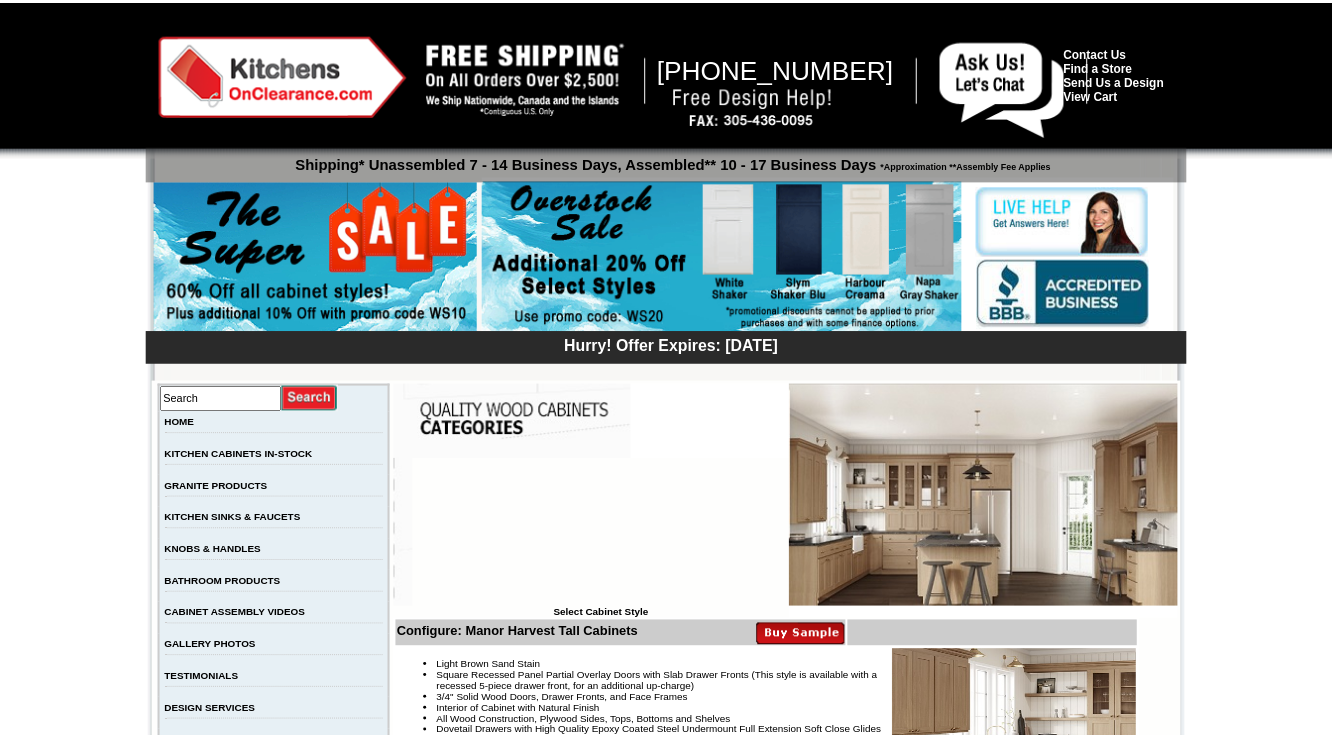 scroll, scrollTop: 0, scrollLeft: 0, axis: both 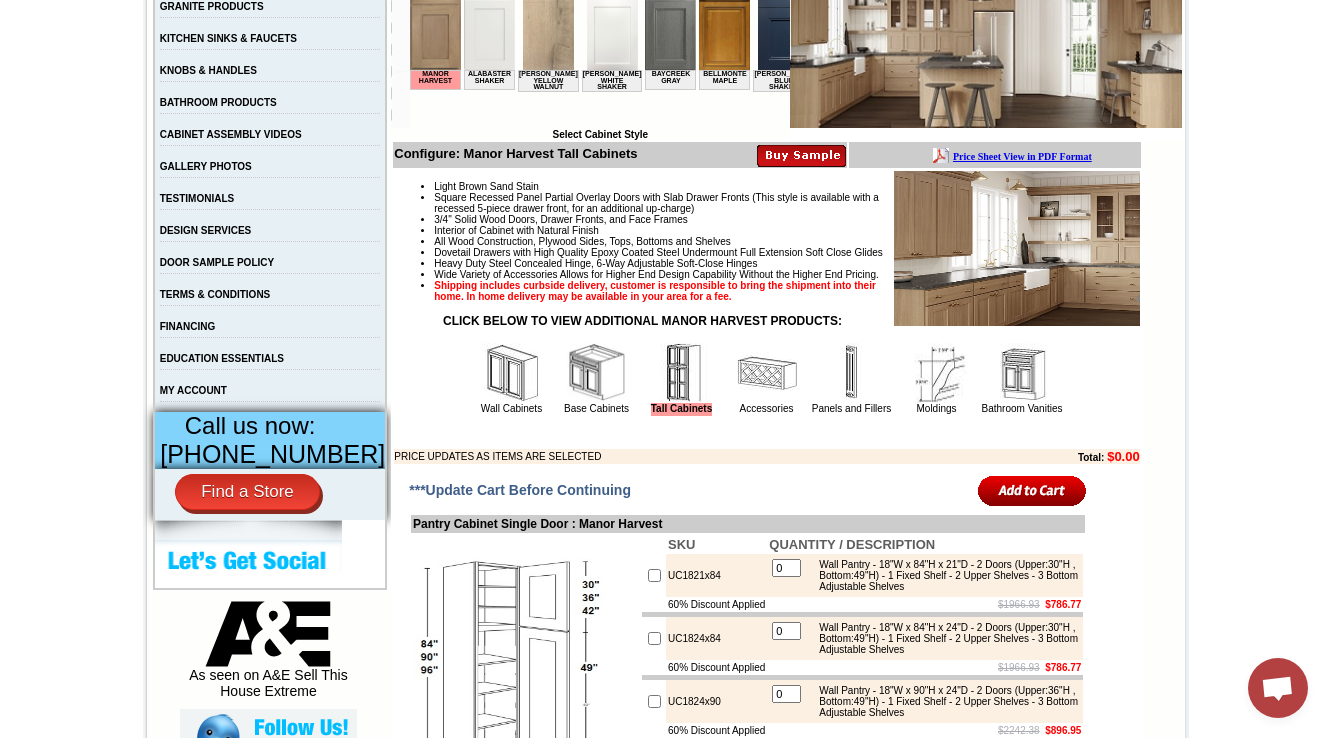 click at bounding box center (767, 373) 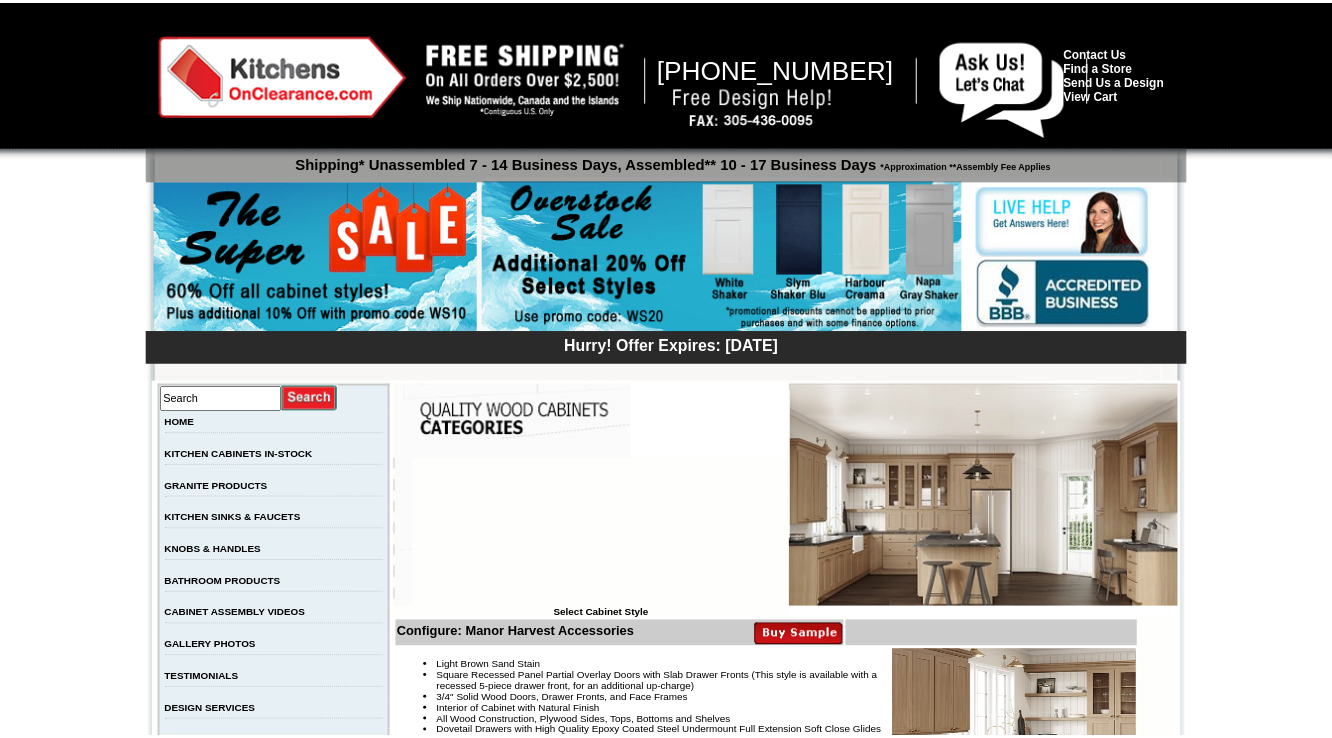 scroll, scrollTop: 0, scrollLeft: 0, axis: both 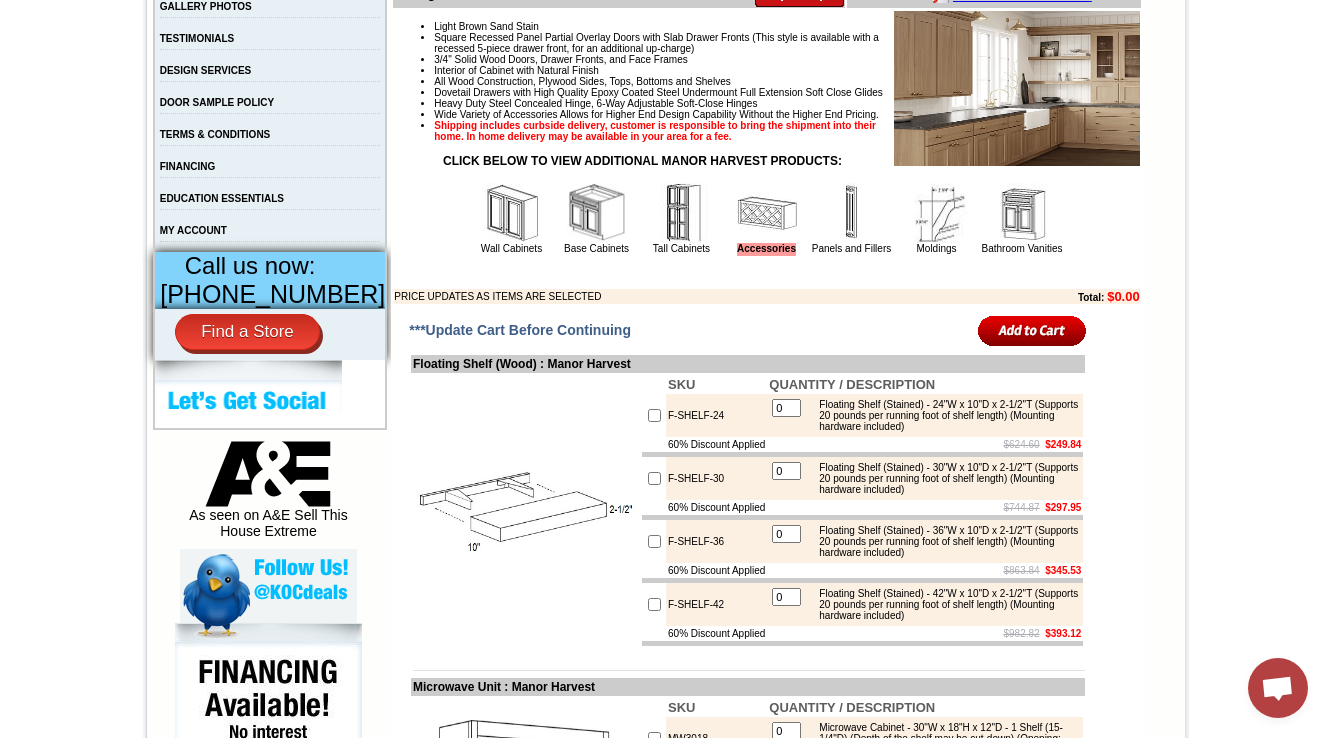 click at bounding box center (852, 213) 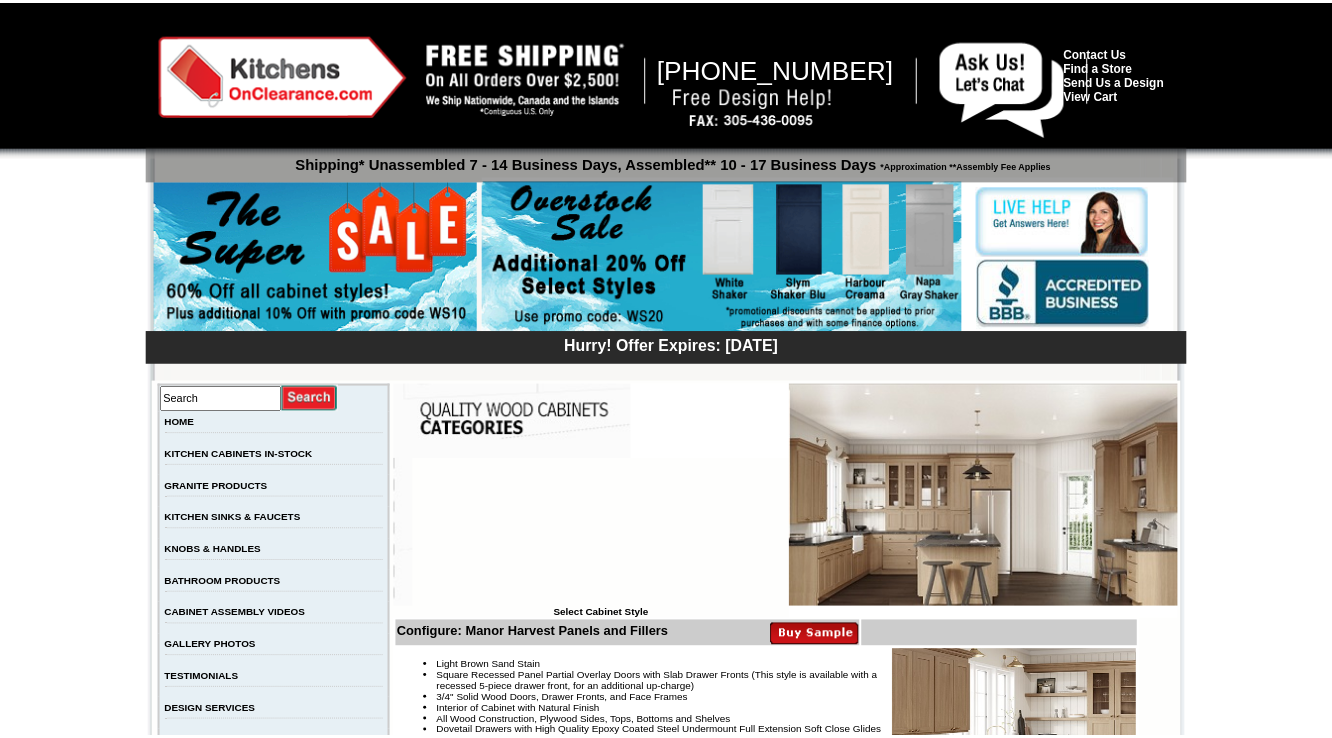 scroll, scrollTop: 0, scrollLeft: 0, axis: both 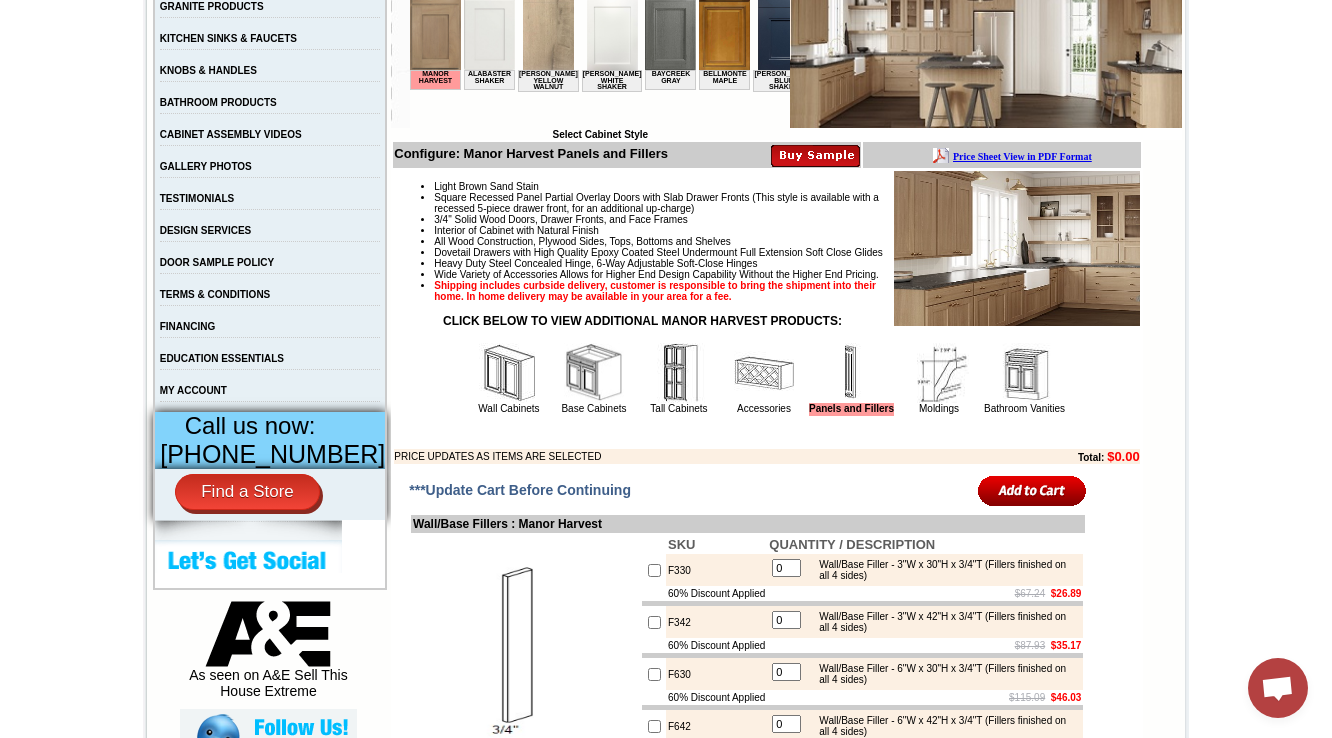 click at bounding box center [939, 373] 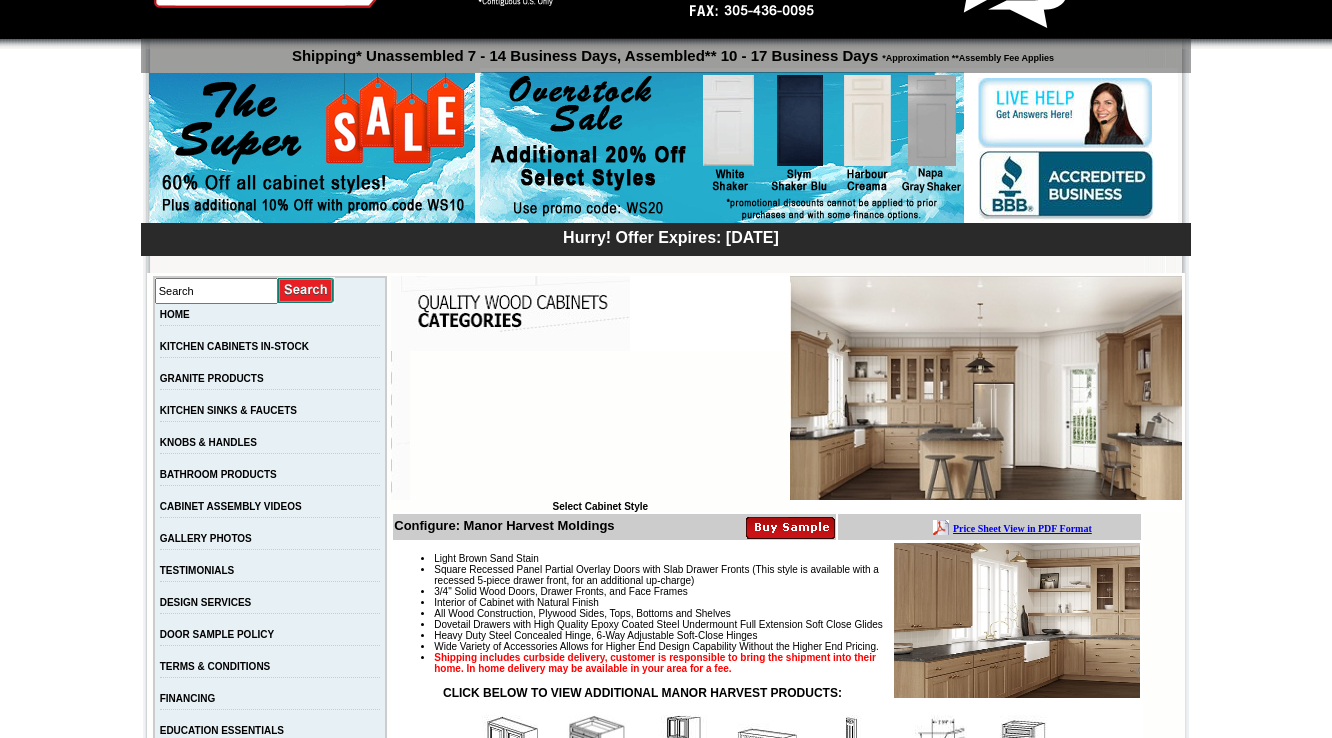 scroll, scrollTop: 505, scrollLeft: 0, axis: vertical 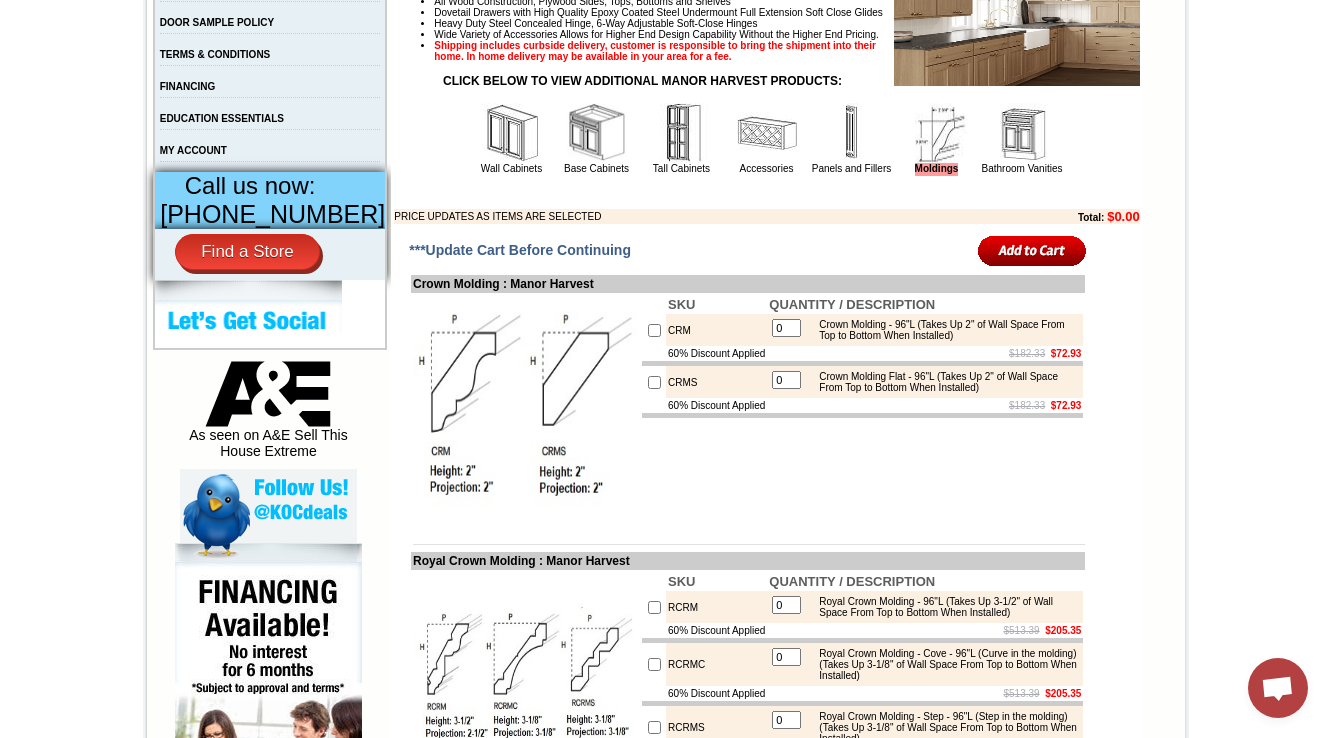 click at bounding box center [1022, 133] 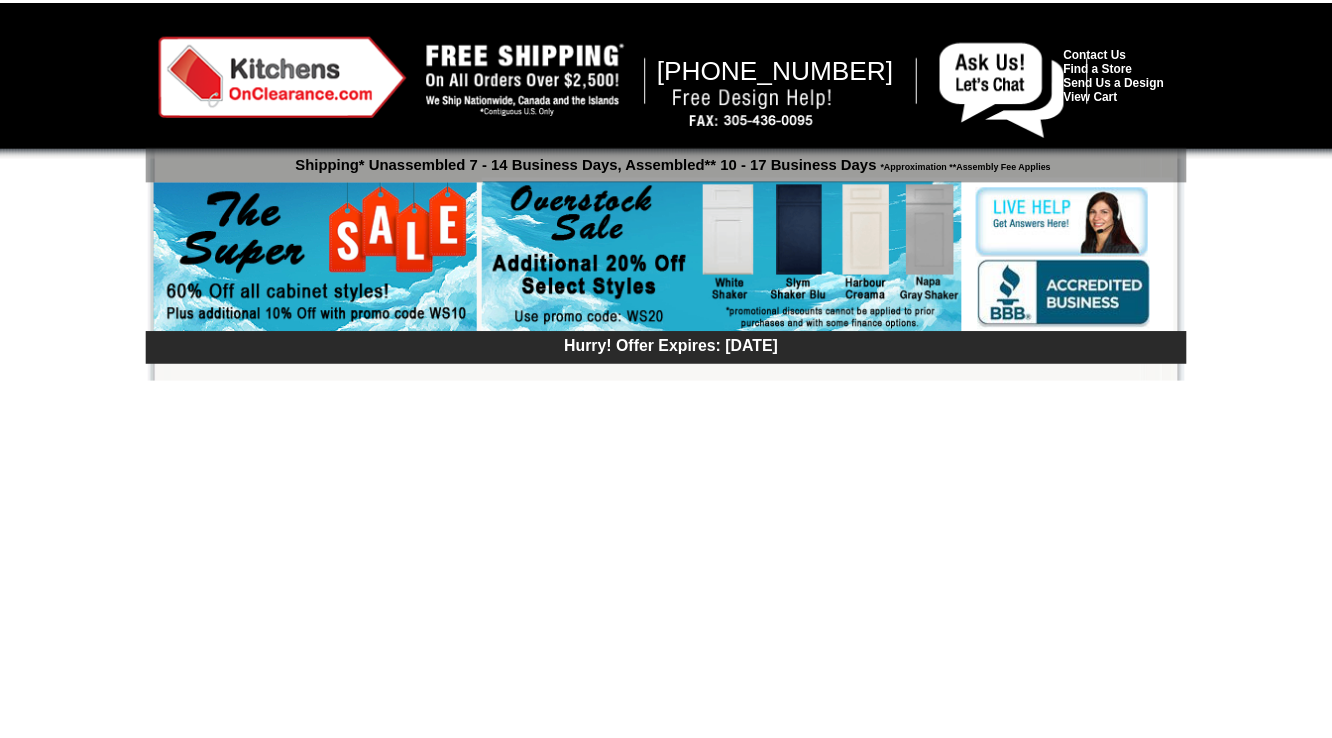 scroll, scrollTop: 0, scrollLeft: 0, axis: both 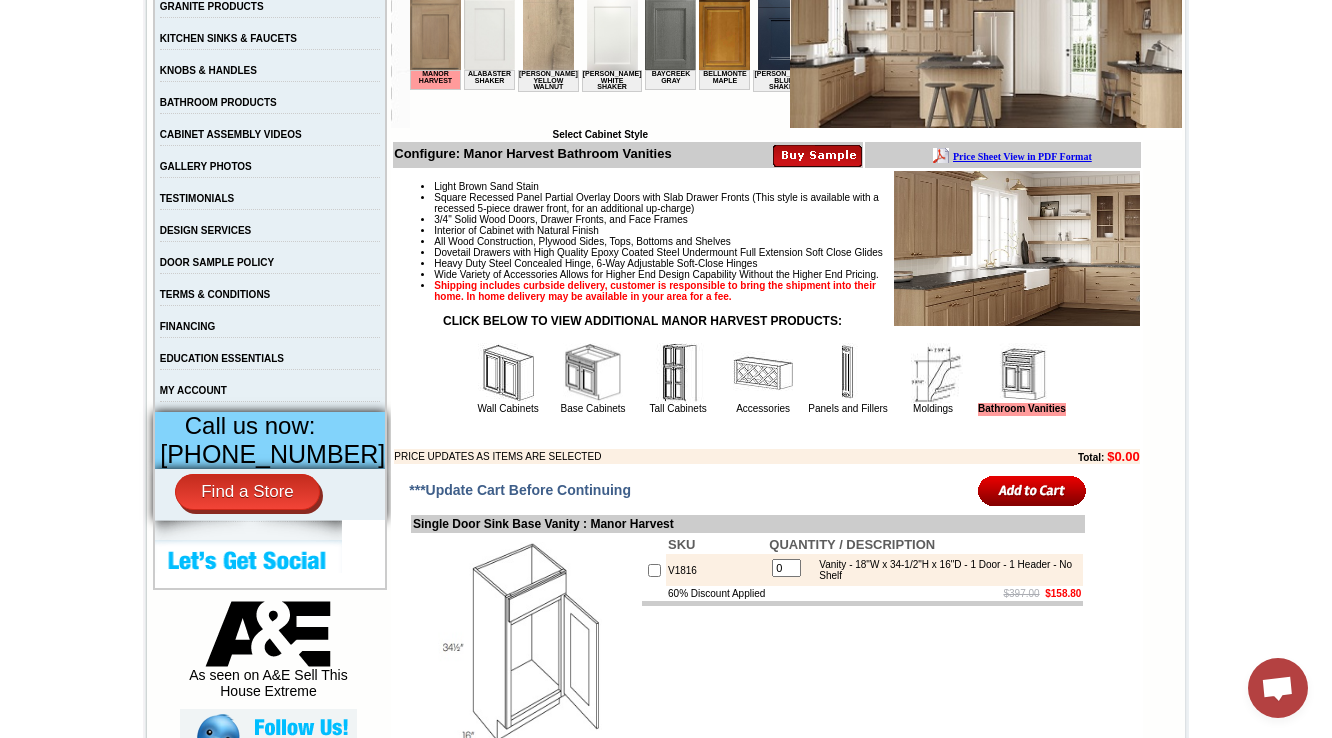 click at bounding box center [593, 373] 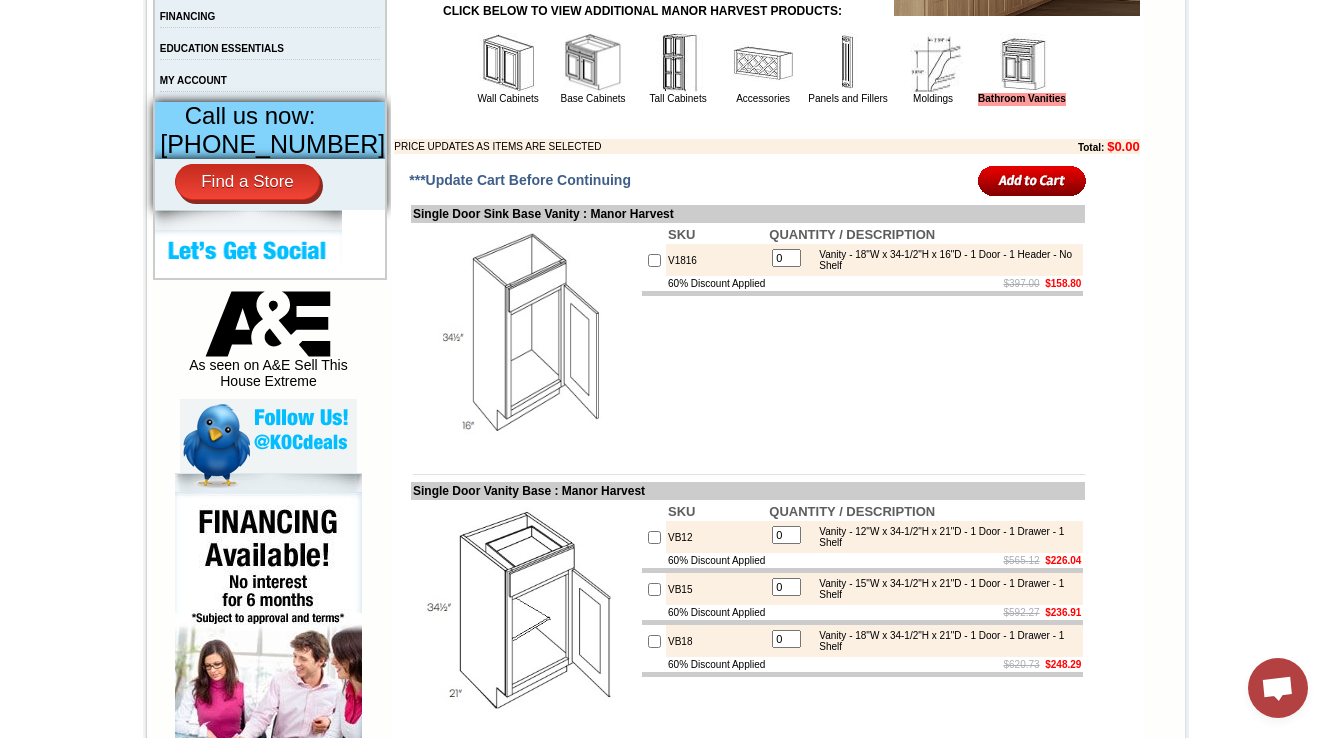 scroll, scrollTop: 800, scrollLeft: 0, axis: vertical 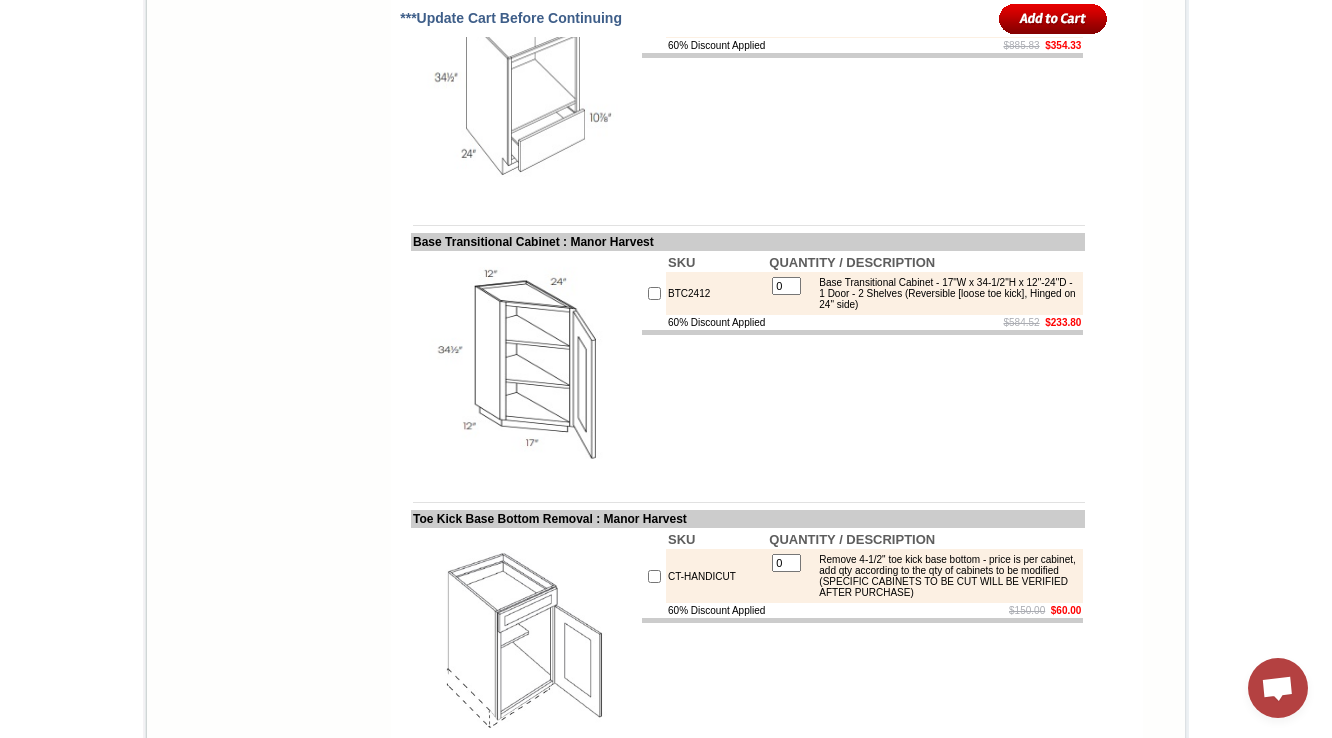 click at bounding box center (862, 55) 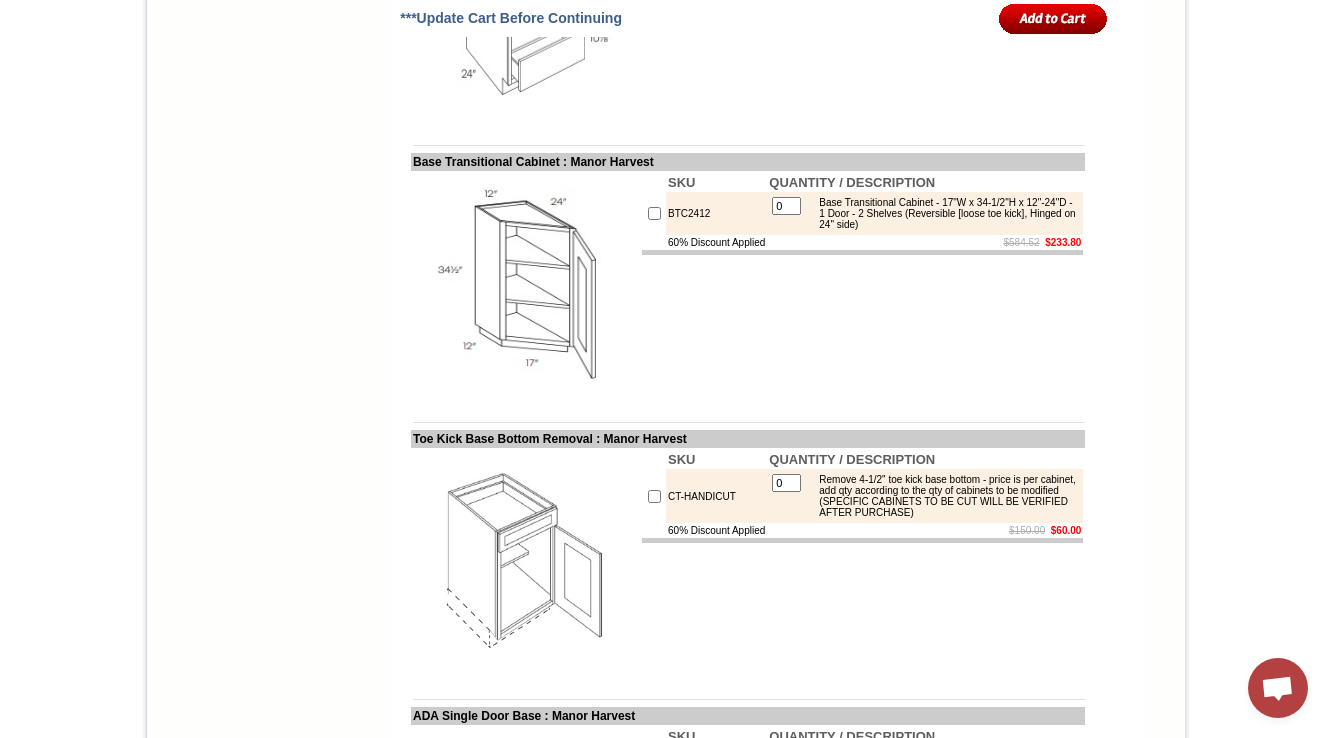 scroll, scrollTop: 5963, scrollLeft: 0, axis: vertical 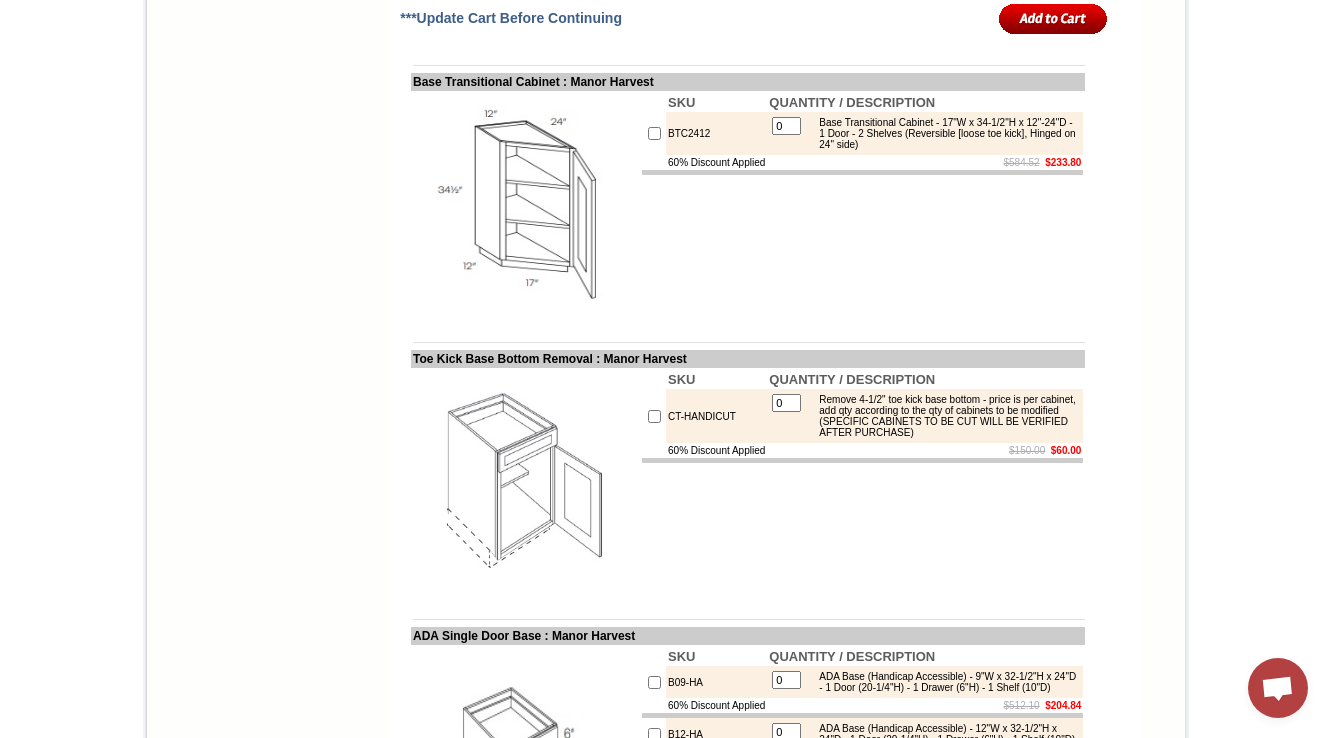 click on "SKU
QUANTITY / DESCRIPTION
MCB30
0 Microwave Base Cabinet - 30"W x 34-1/2"H x 24"D -1 Bottom Drawer (10-7/8"H) (Front Opening - 27"W x 16"H) (Includes finished Interior)
60% Discount Applied
$885.83    $354.33" at bounding box center [862, -72] 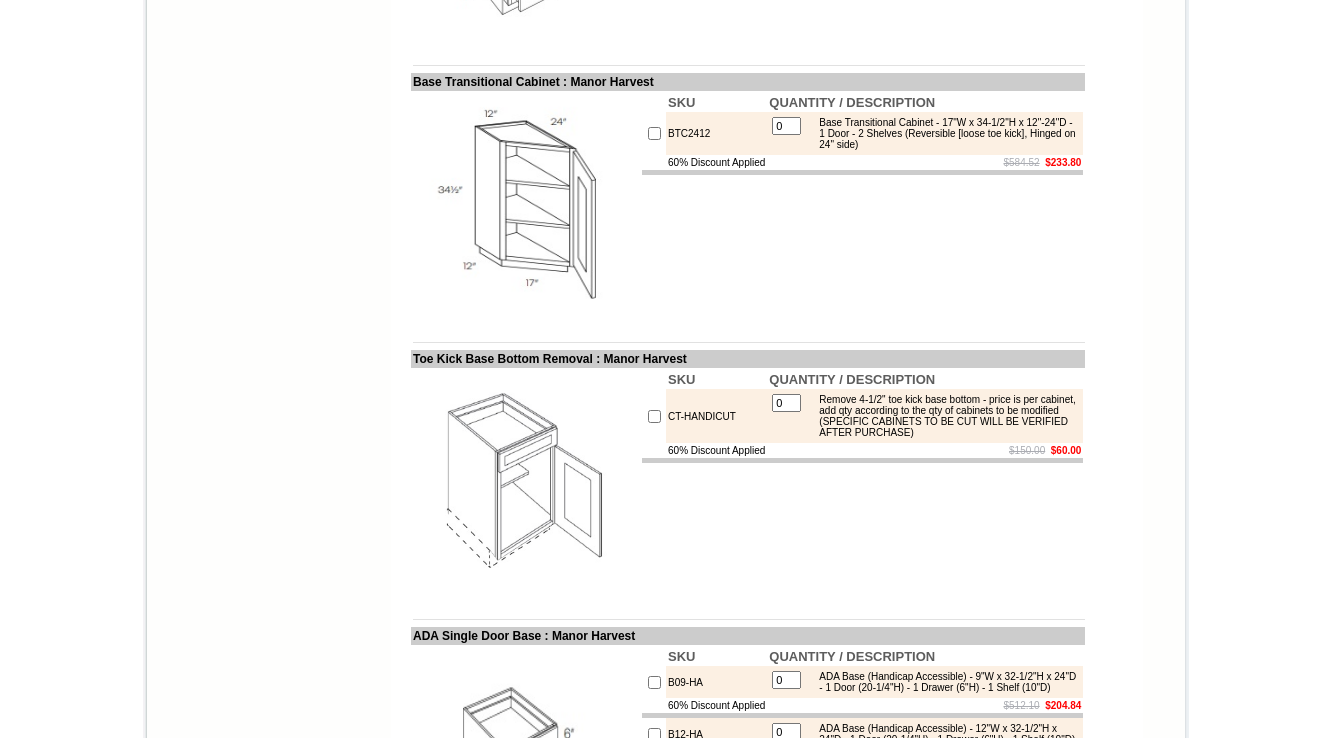 scroll, scrollTop: 5959, scrollLeft: 0, axis: vertical 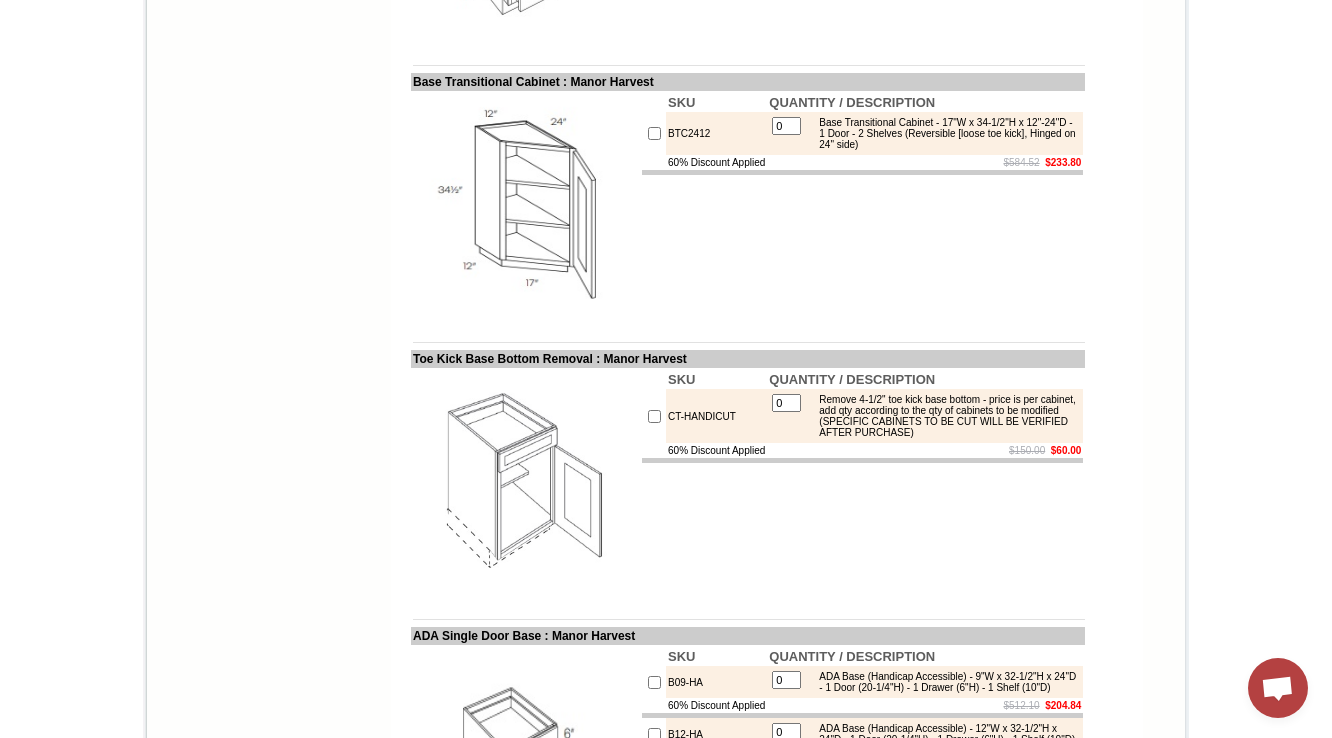 drag, startPoint x: 878, startPoint y: 212, endPoint x: 822, endPoint y: 171, distance: 69.40461 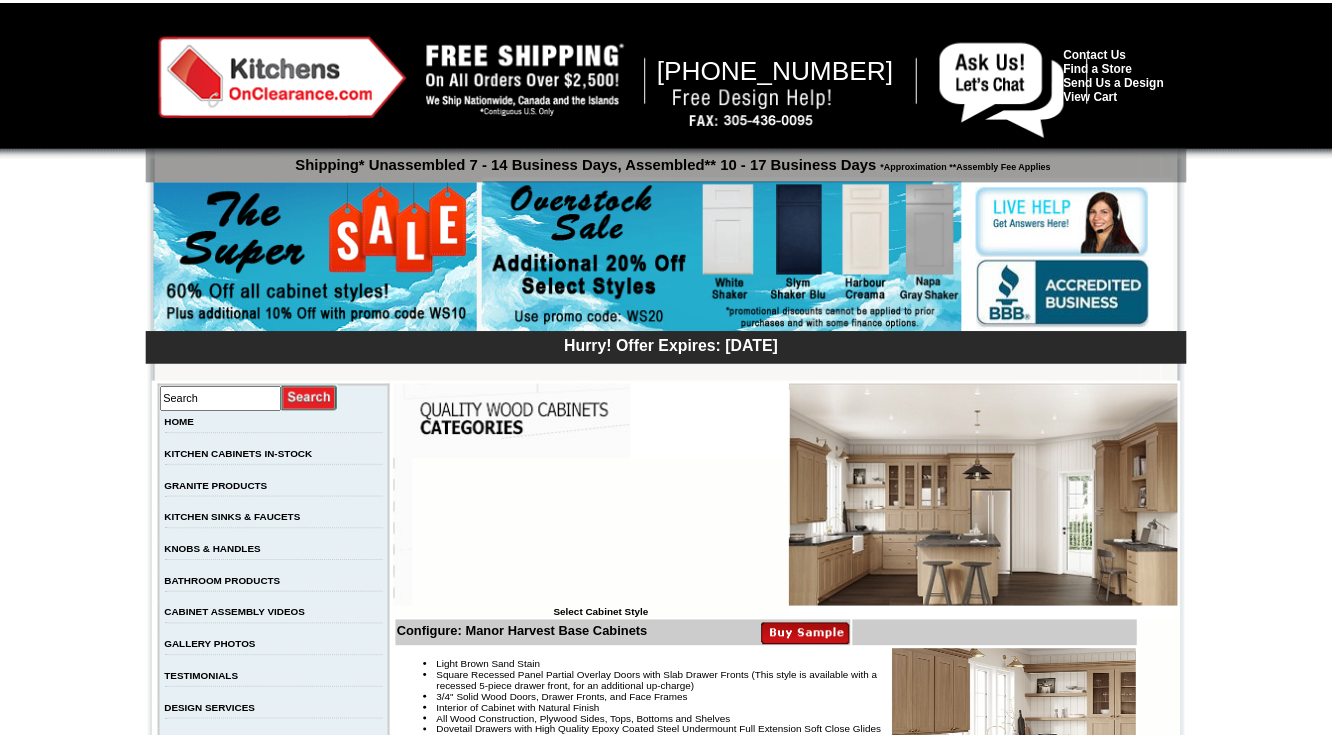 scroll, scrollTop: 7938, scrollLeft: 0, axis: vertical 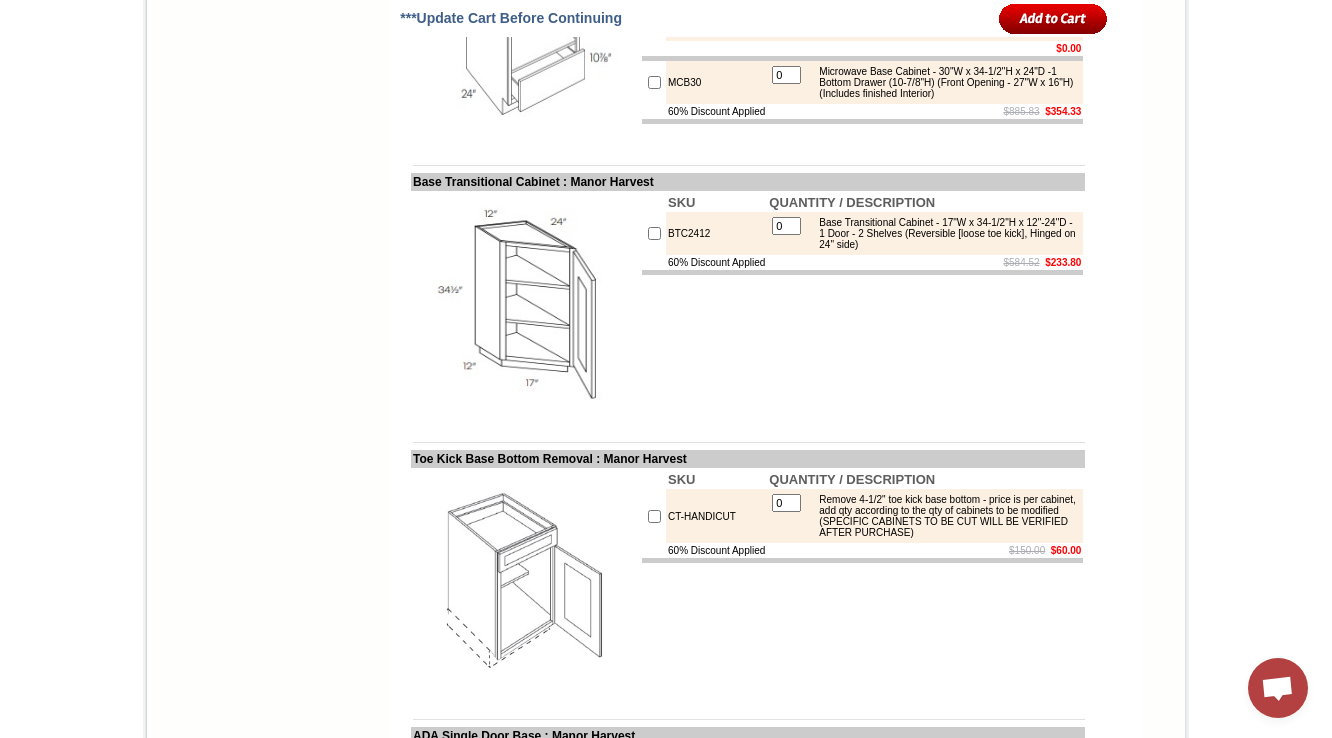 click on "Microwave Base Cabinet - 24"W x 34-1/2"H x 24"D -1 Bottom Drawer (10-7/8"H) (Front Opening - 21"W x16"H) (Includes finished Interior)" at bounding box center [943, -44] 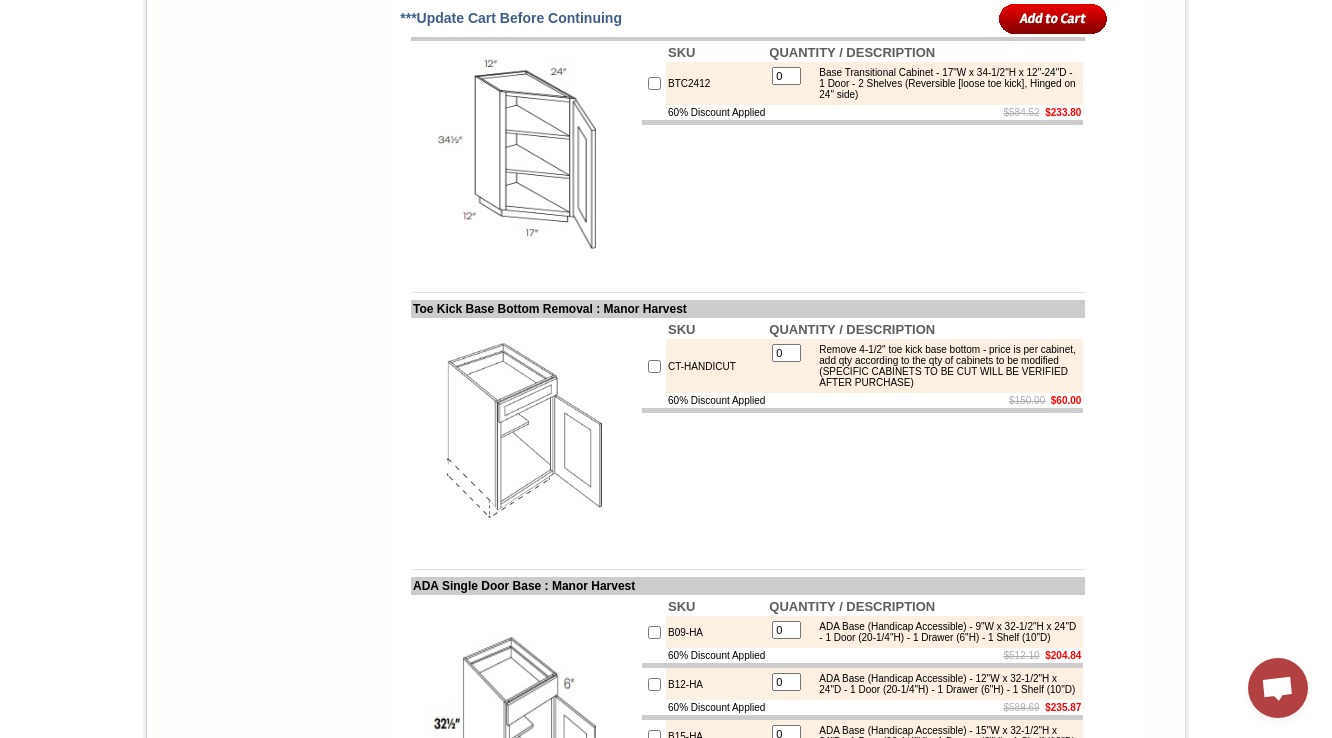 scroll, scrollTop: 6023, scrollLeft: 0, axis: vertical 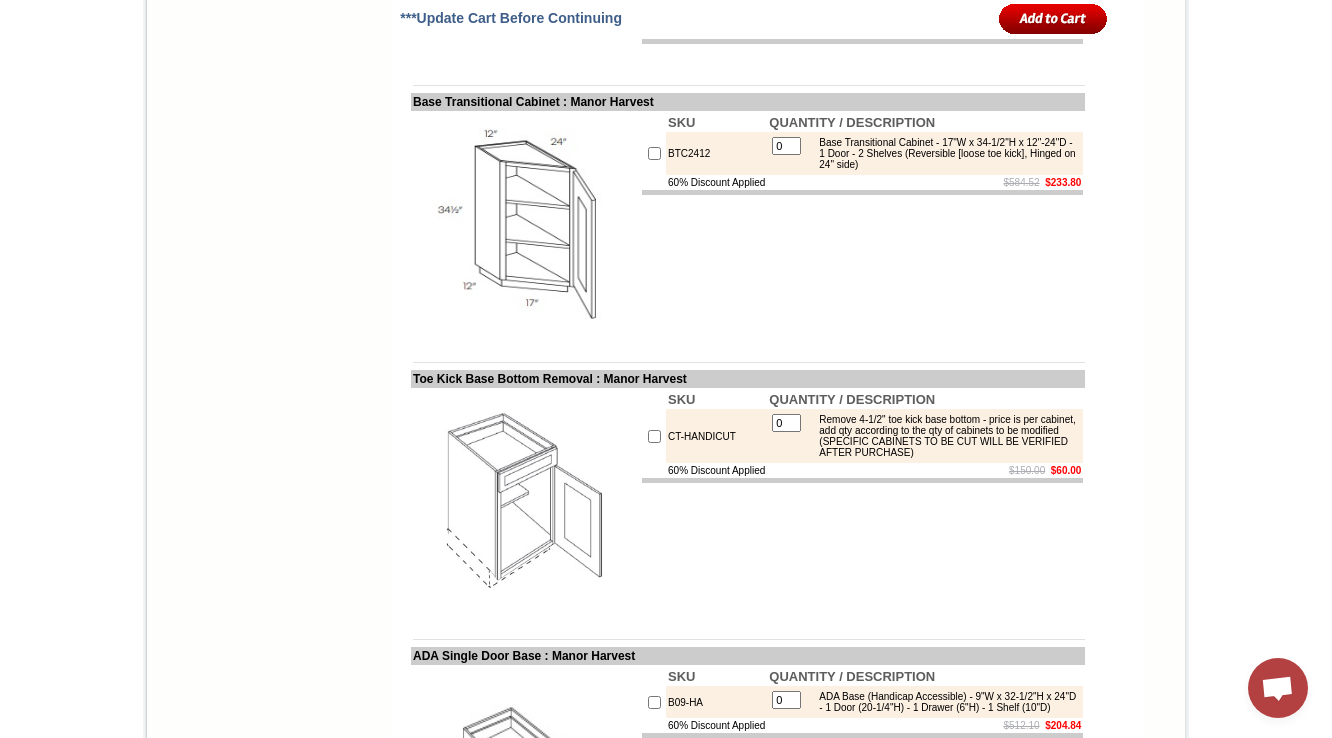 click on "Microwave Base Cabinet - 24"W x 34-1/2"H x 24"D -1 Bottom Drawer (10-7/8"H) (Front Opening - 21"W x16"H) (Includes finished Interior)" at bounding box center [943, -124] 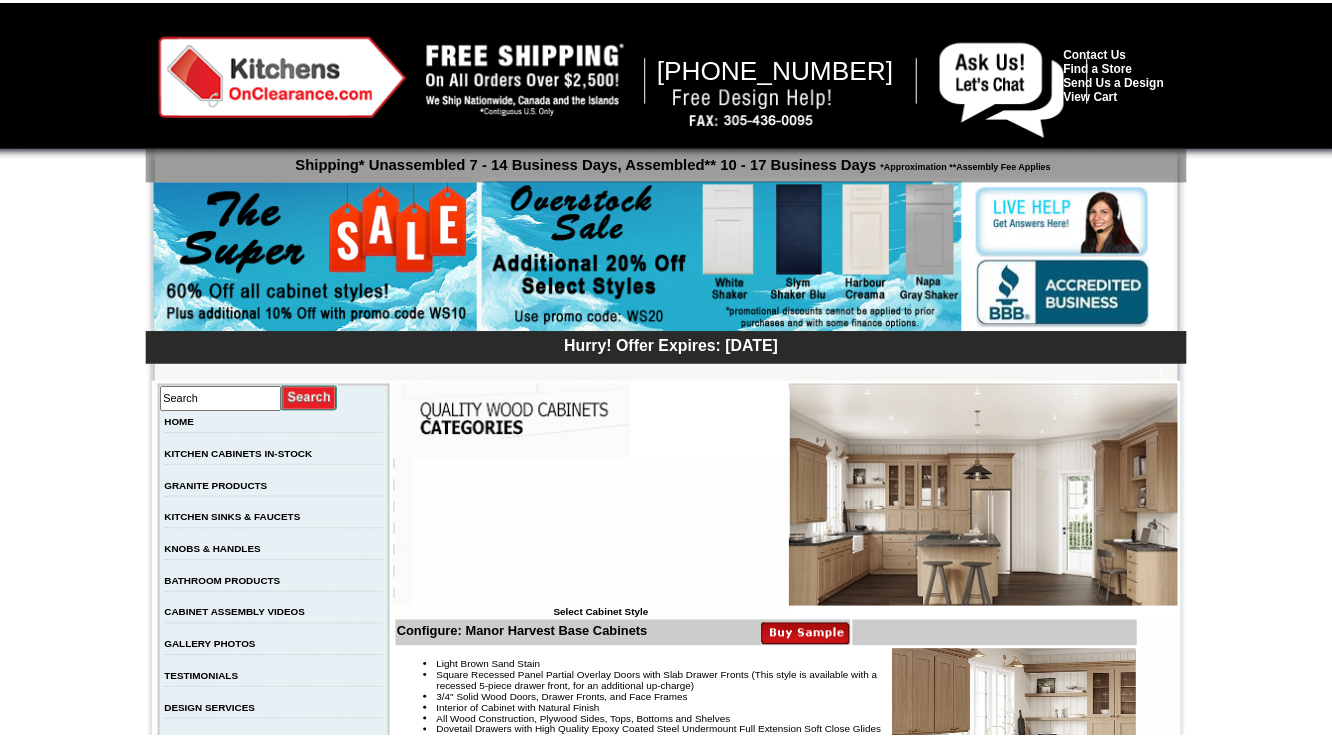 scroll, scrollTop: 5939, scrollLeft: 0, axis: vertical 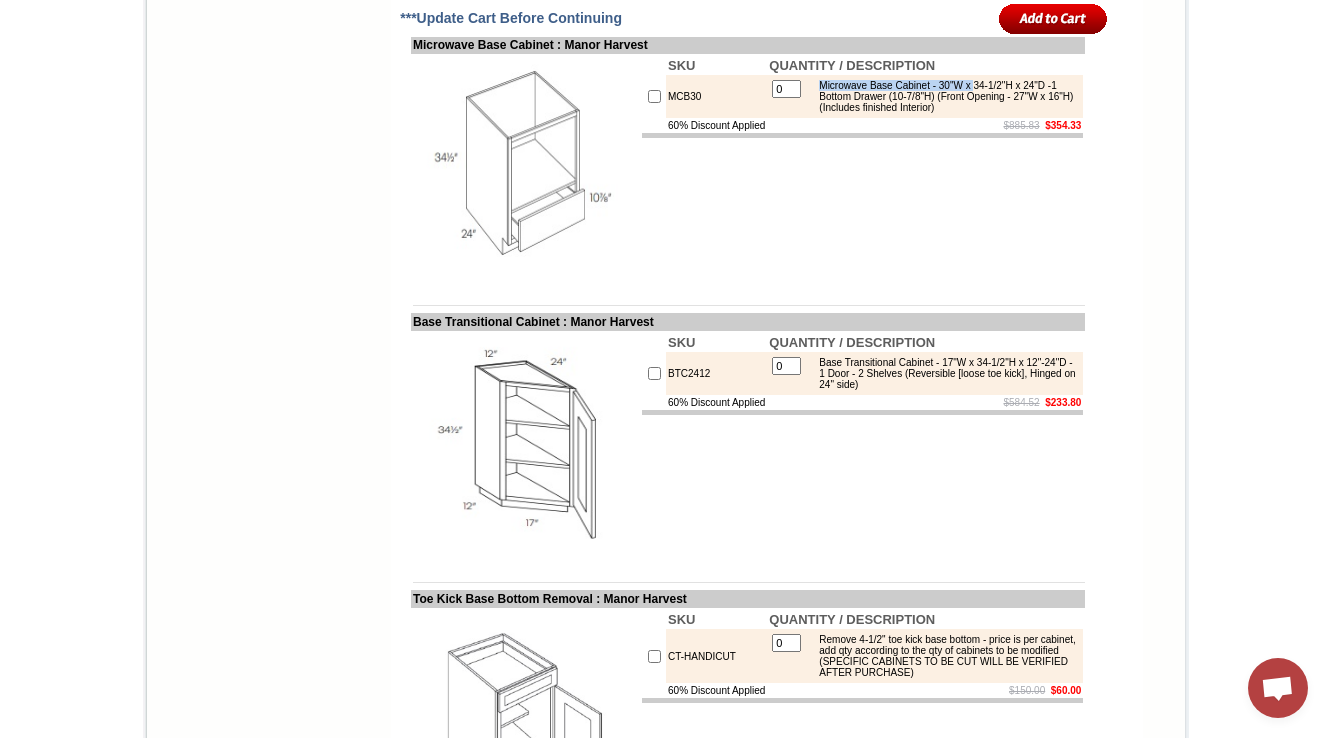 drag, startPoint x: 820, startPoint y: 408, endPoint x: 992, endPoint y: 404, distance: 172.04651 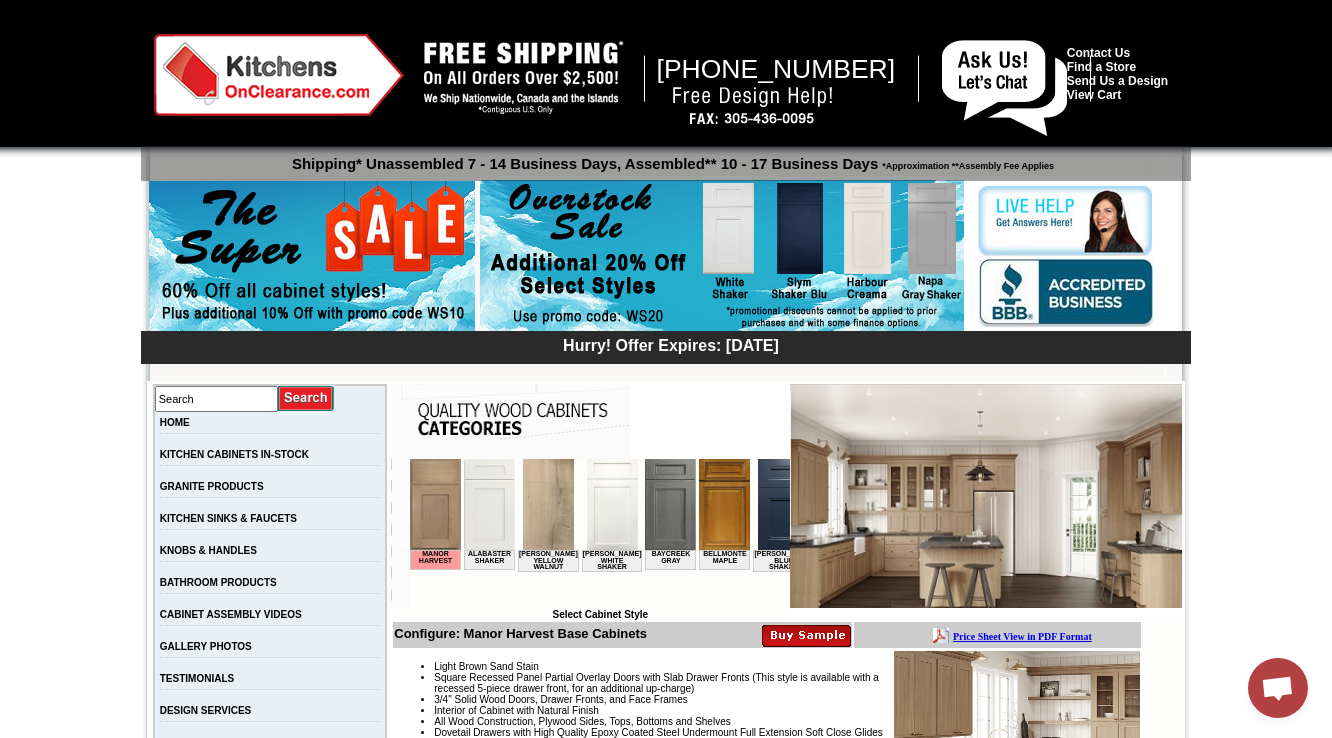 scroll, scrollTop: 560, scrollLeft: 0, axis: vertical 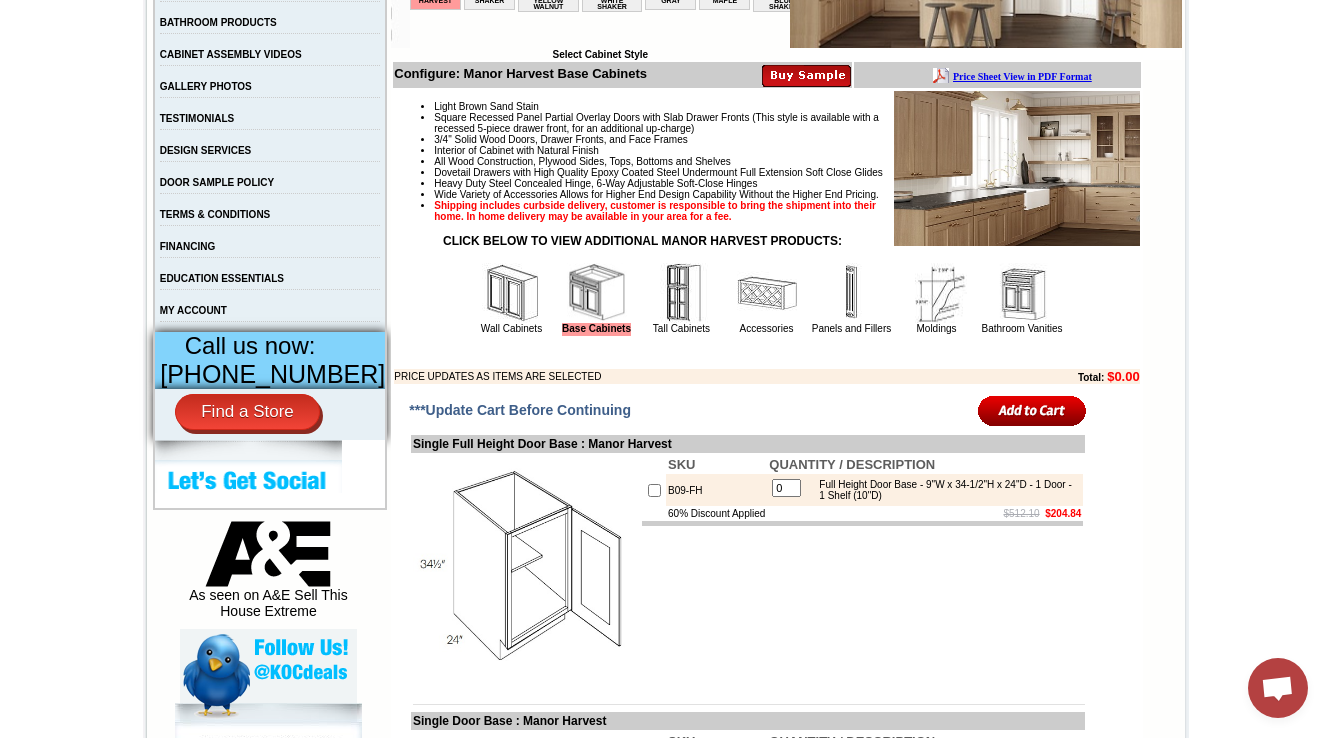 click on "Wall Cabinets" at bounding box center (512, 298) 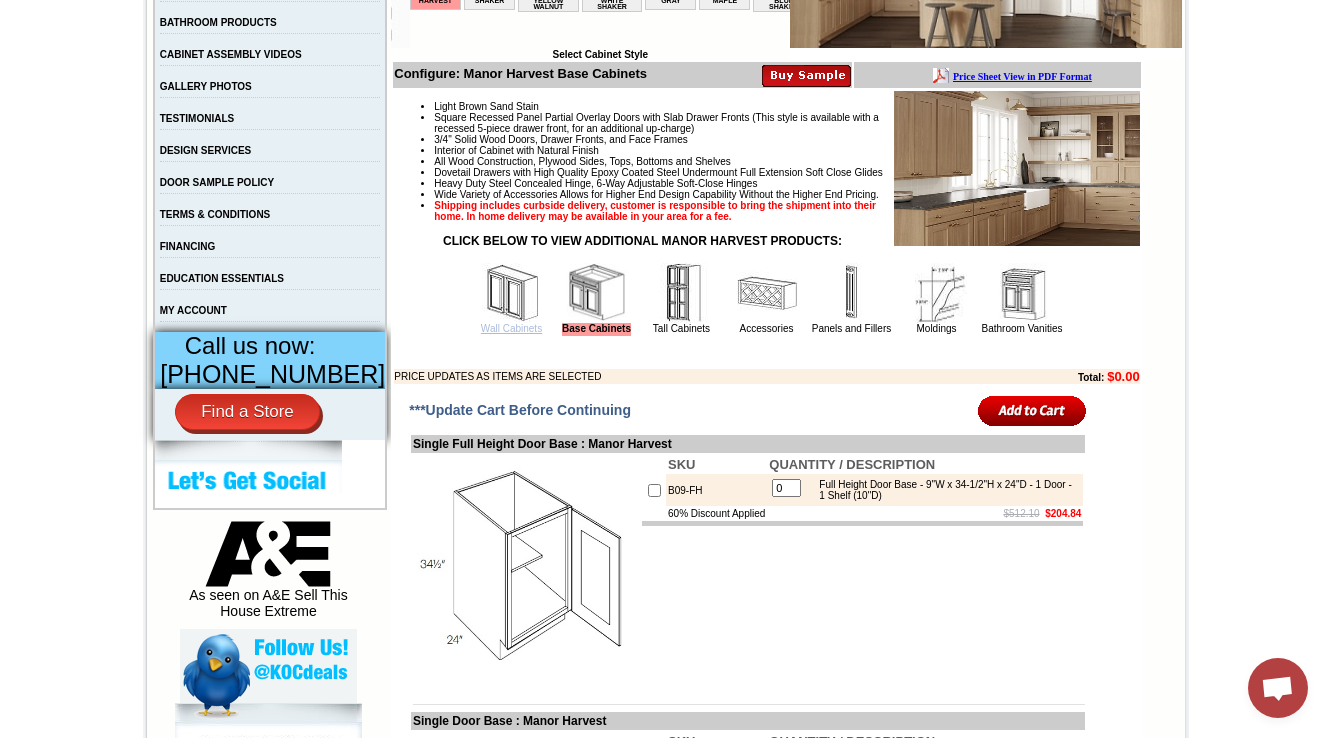 click on "Wall Cabinets" at bounding box center [511, 328] 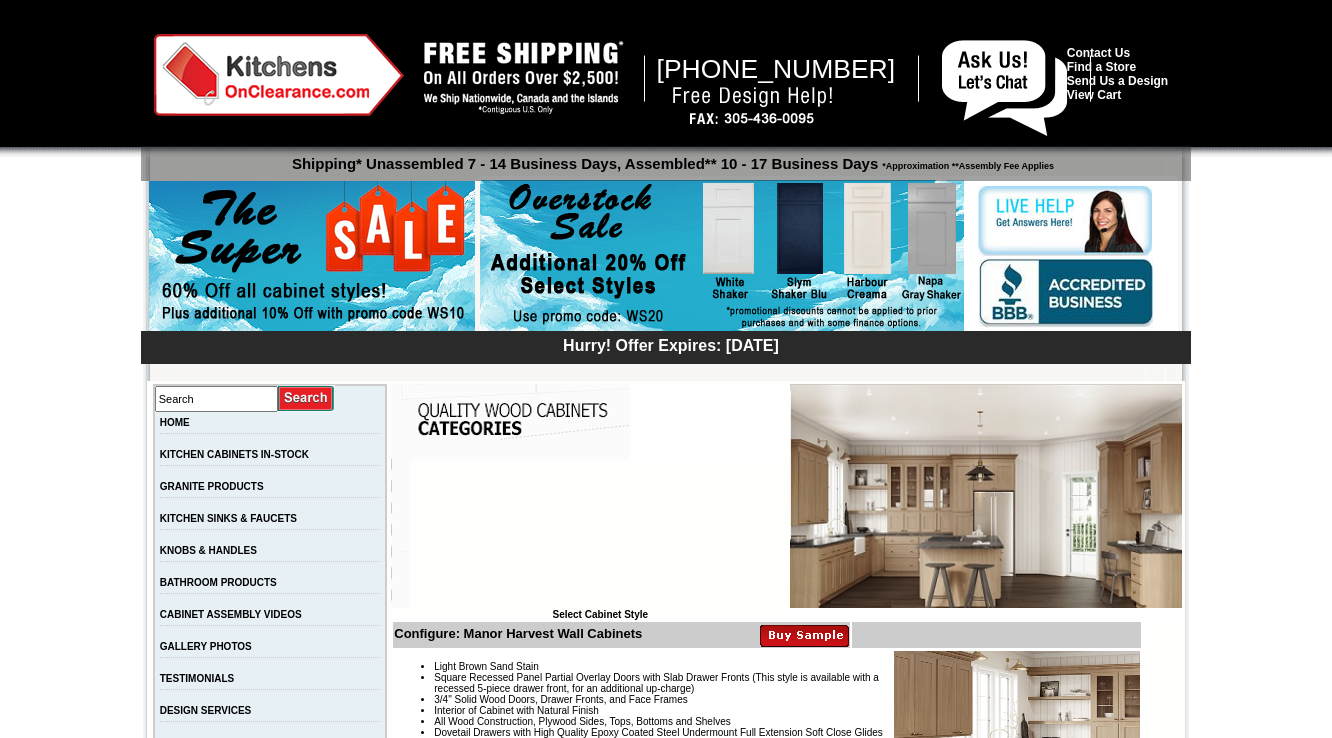 scroll, scrollTop: 0, scrollLeft: 0, axis: both 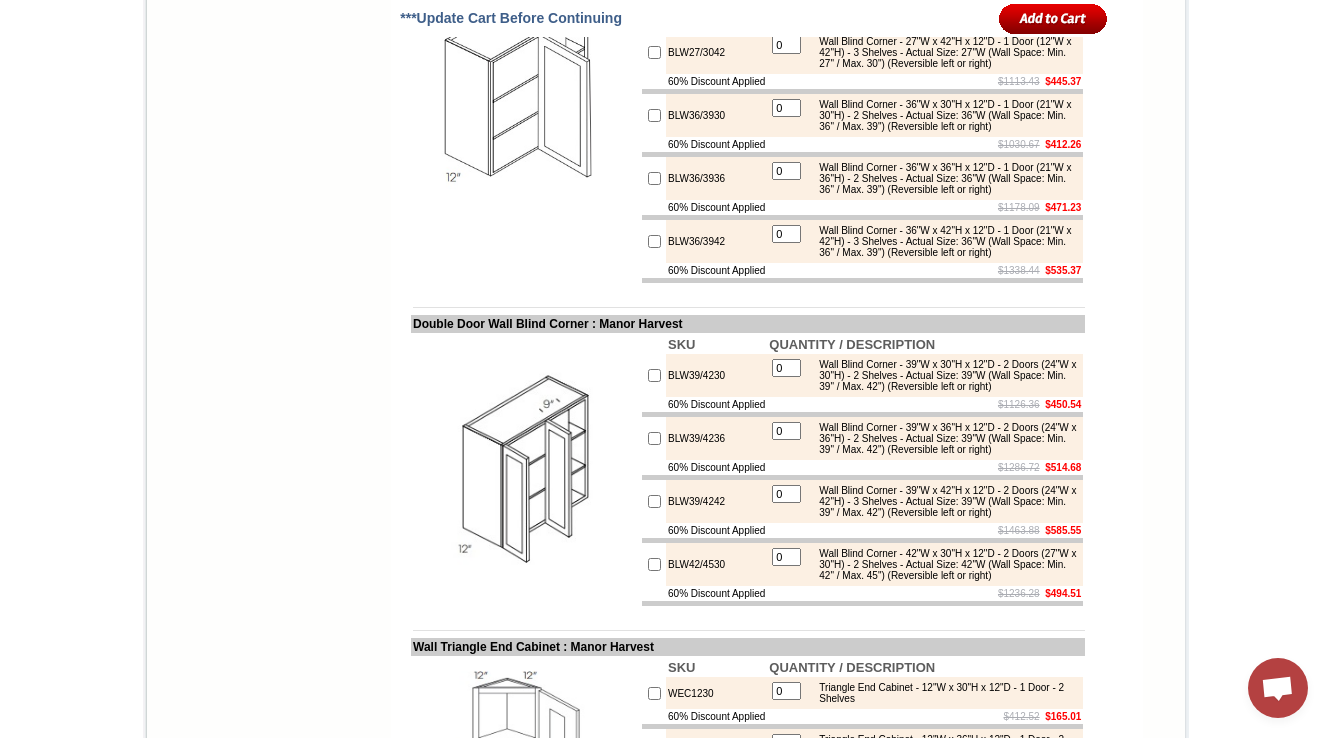 drag, startPoint x: 396, startPoint y: 67, endPoint x: 581, endPoint y: 67, distance: 185 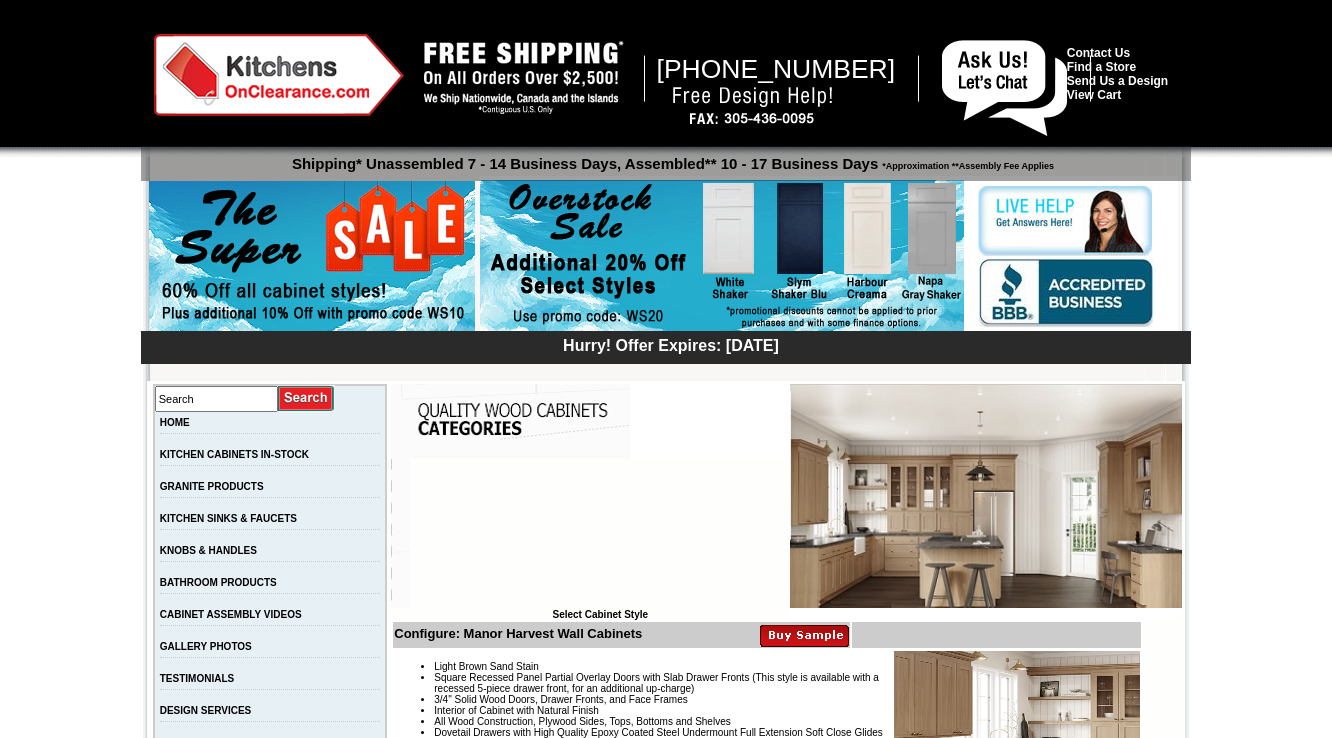 scroll, scrollTop: 5763, scrollLeft: 0, axis: vertical 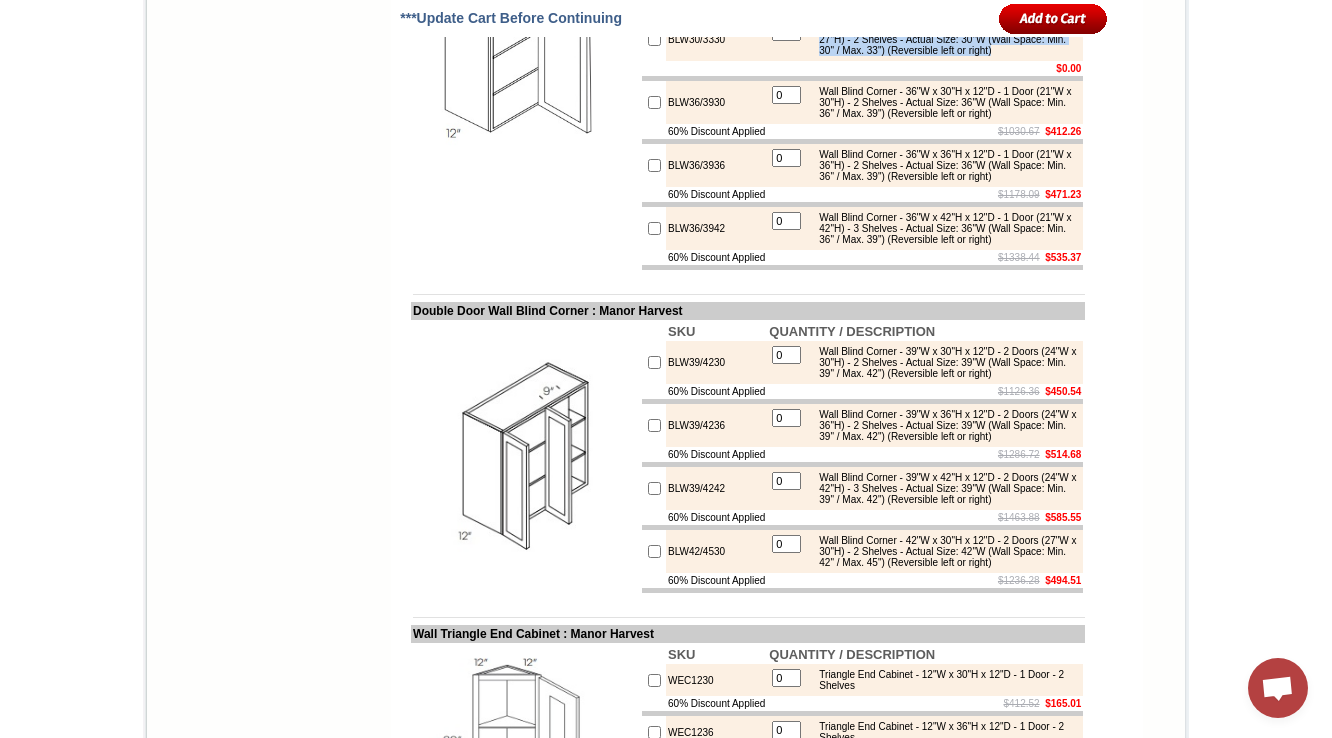 drag, startPoint x: 873, startPoint y: 320, endPoint x: 818, endPoint y: 281, distance: 67.424034 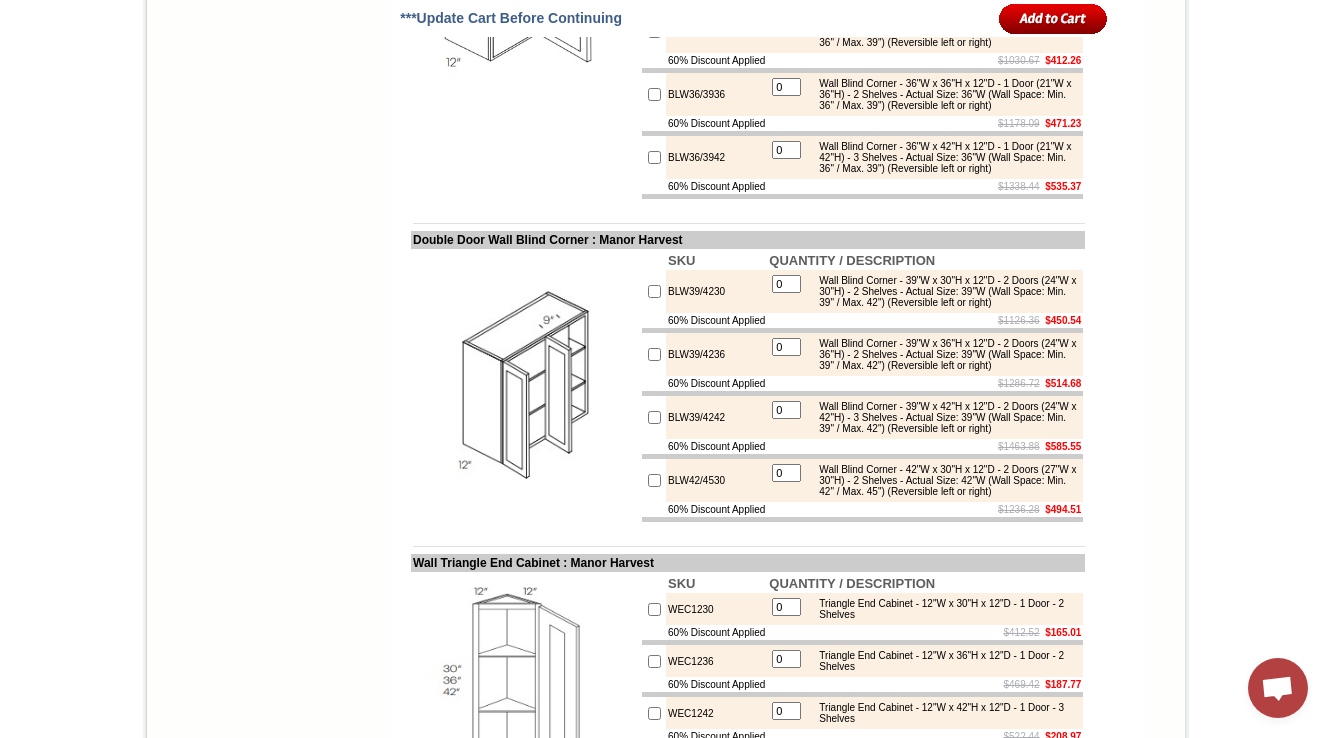 scroll, scrollTop: 5923, scrollLeft: 0, axis: vertical 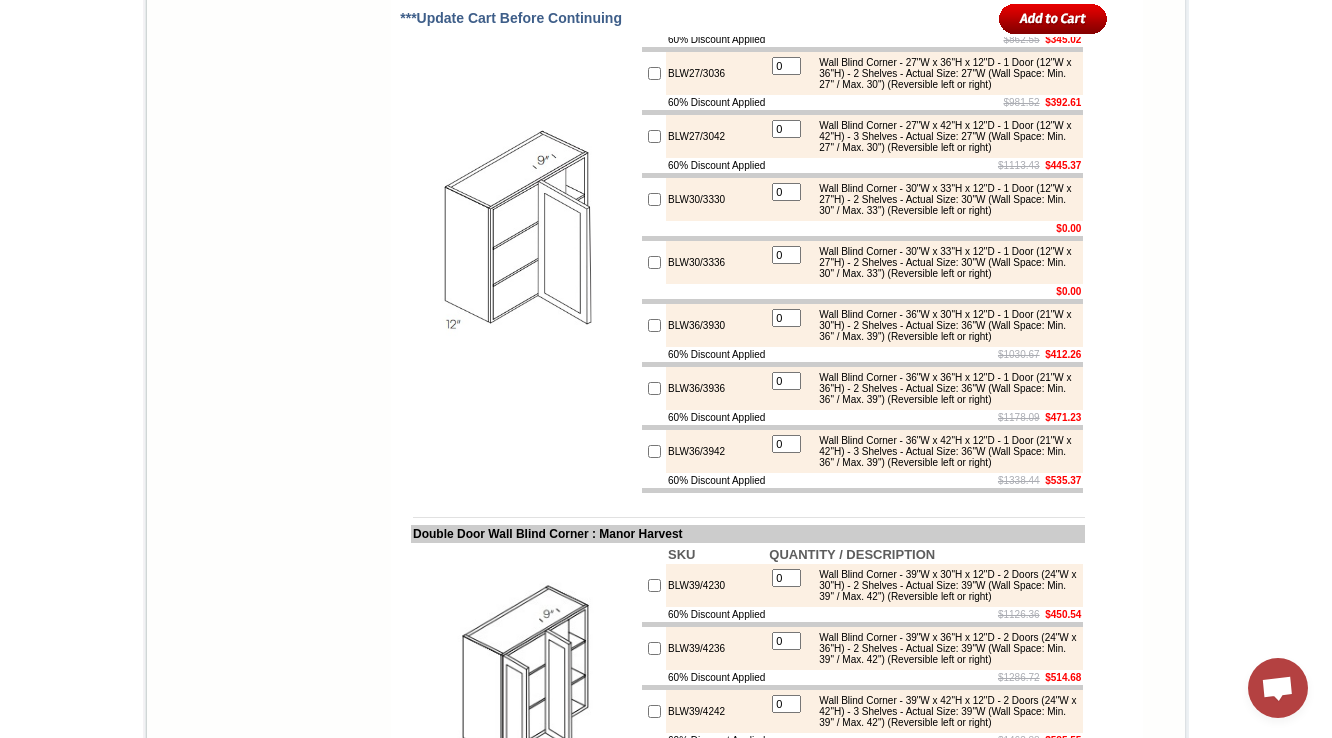 drag, startPoint x: 391, startPoint y: 152, endPoint x: 592, endPoint y: 144, distance: 201.15913 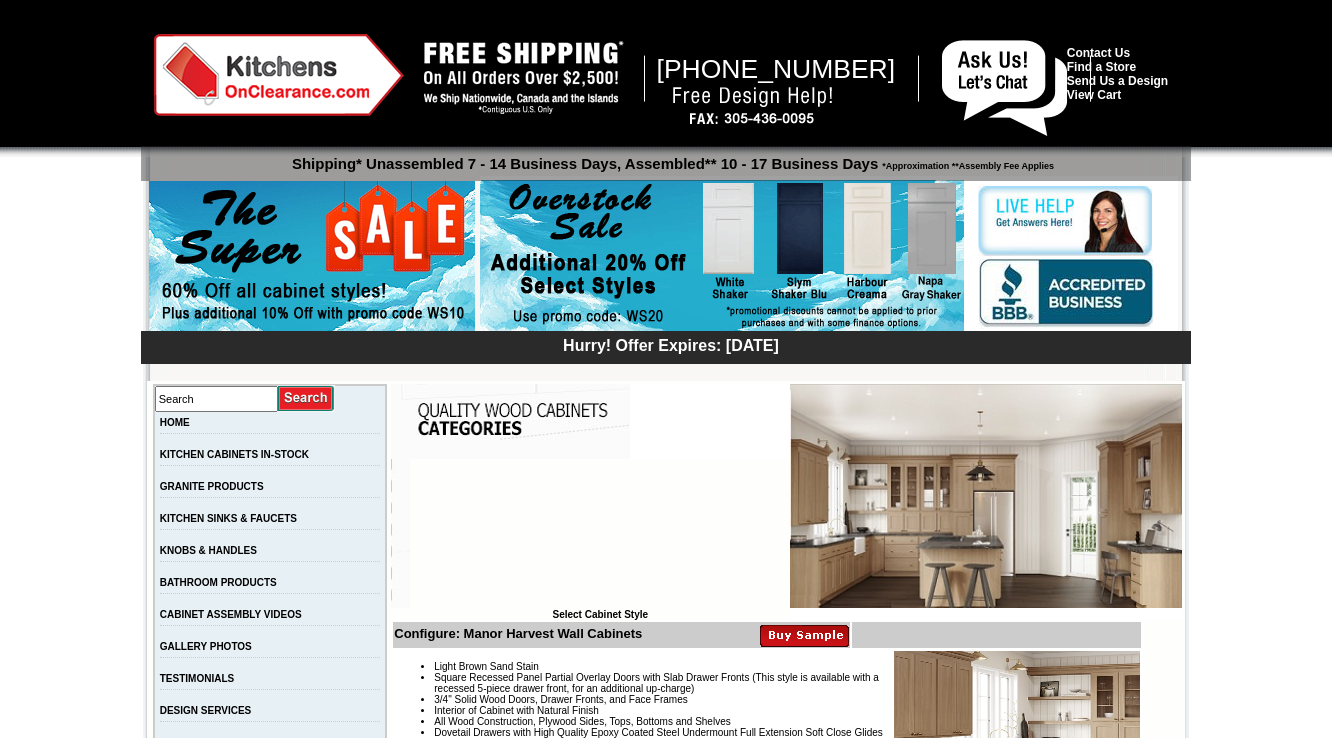 scroll, scrollTop: 5683, scrollLeft: 0, axis: vertical 